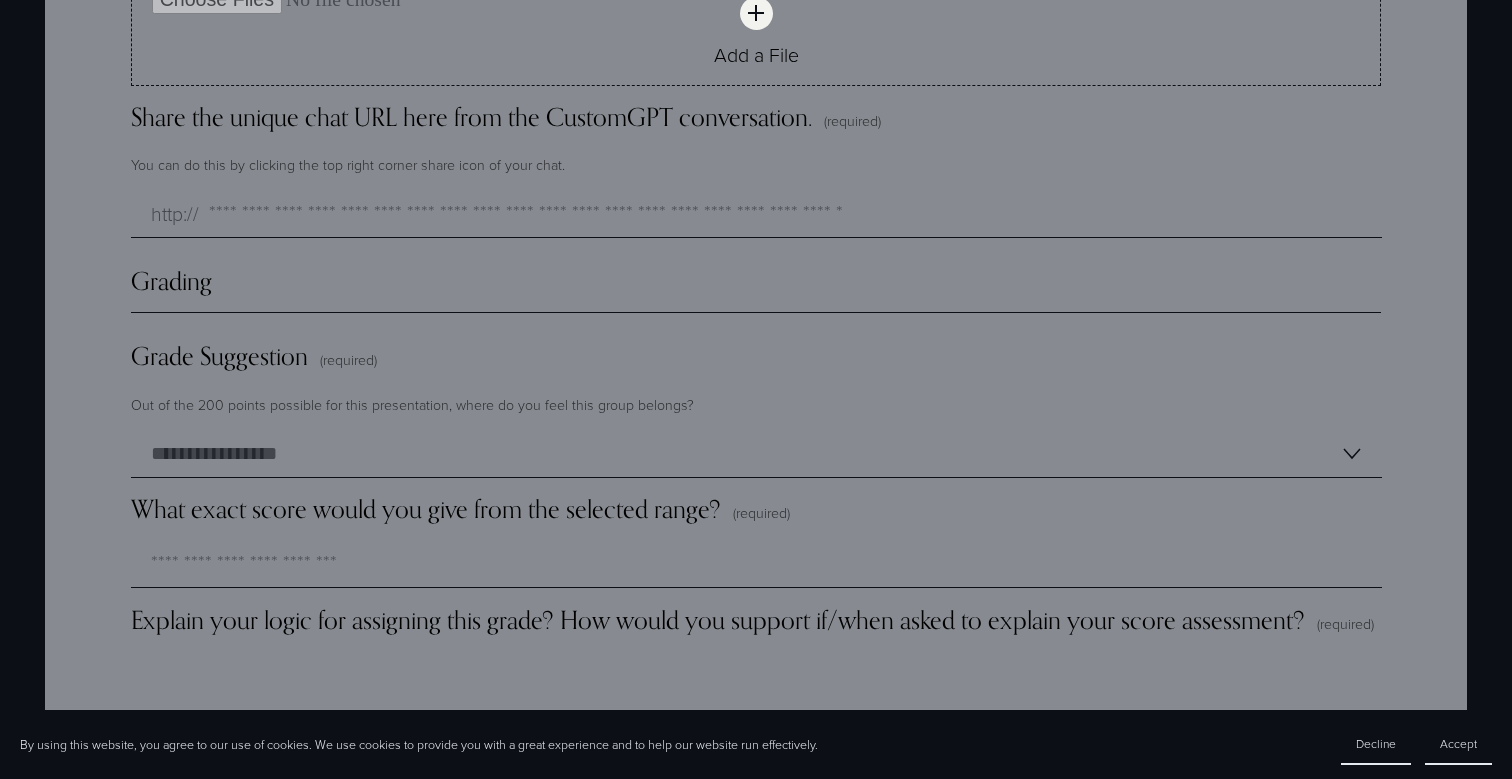 scroll, scrollTop: 5144, scrollLeft: 0, axis: vertical 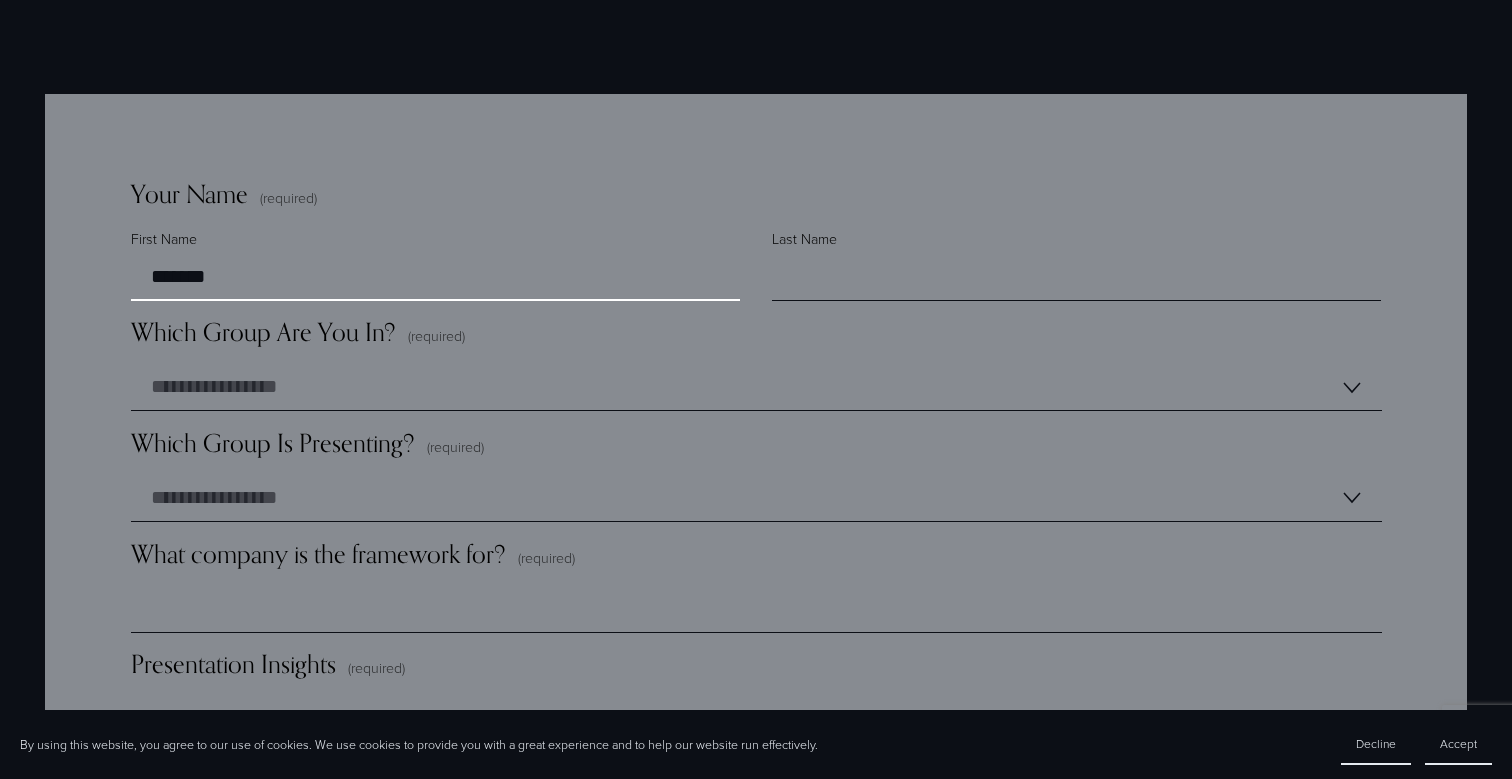 type on "*******" 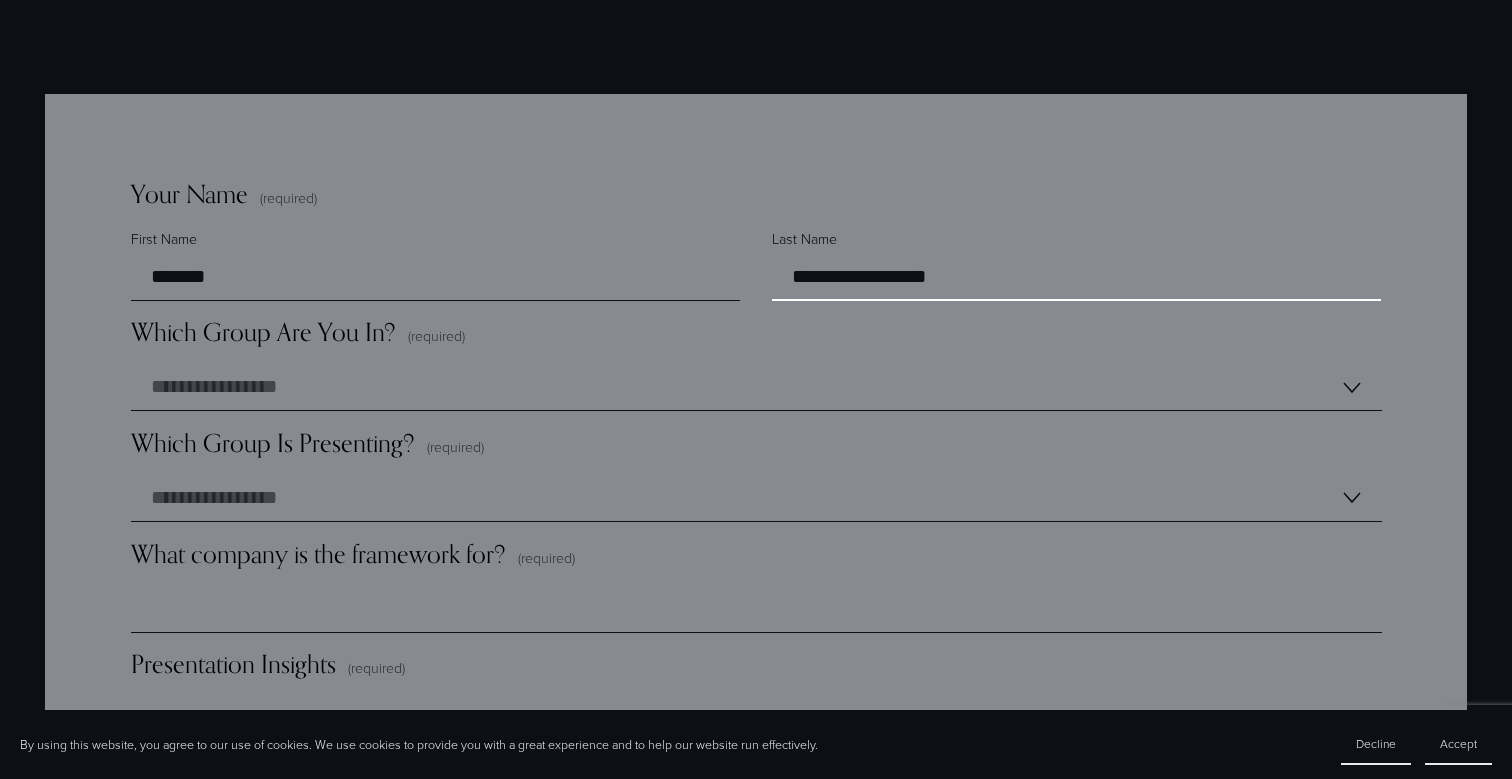 type on "**********" 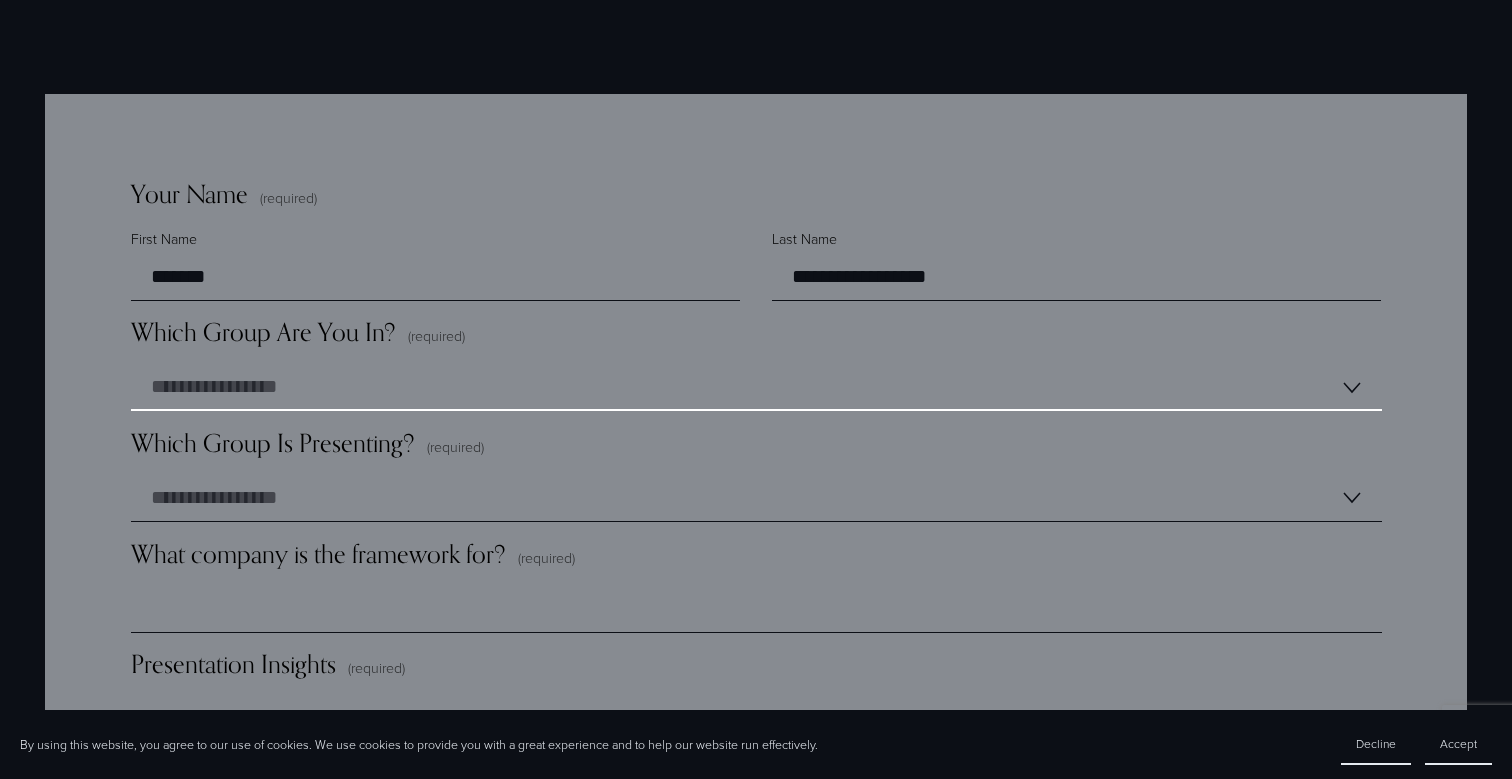 select on "*******" 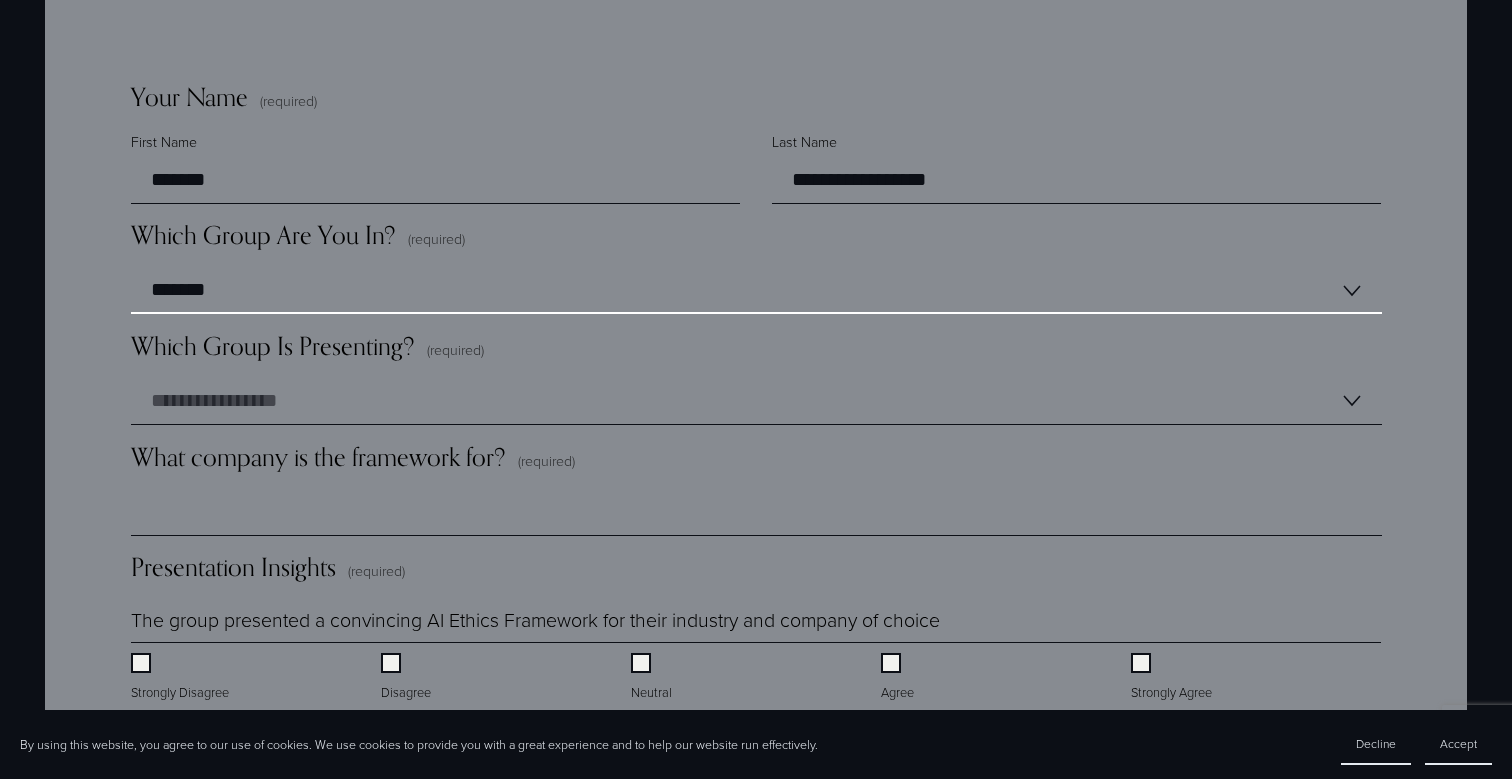 scroll, scrollTop: 1395, scrollLeft: 0, axis: vertical 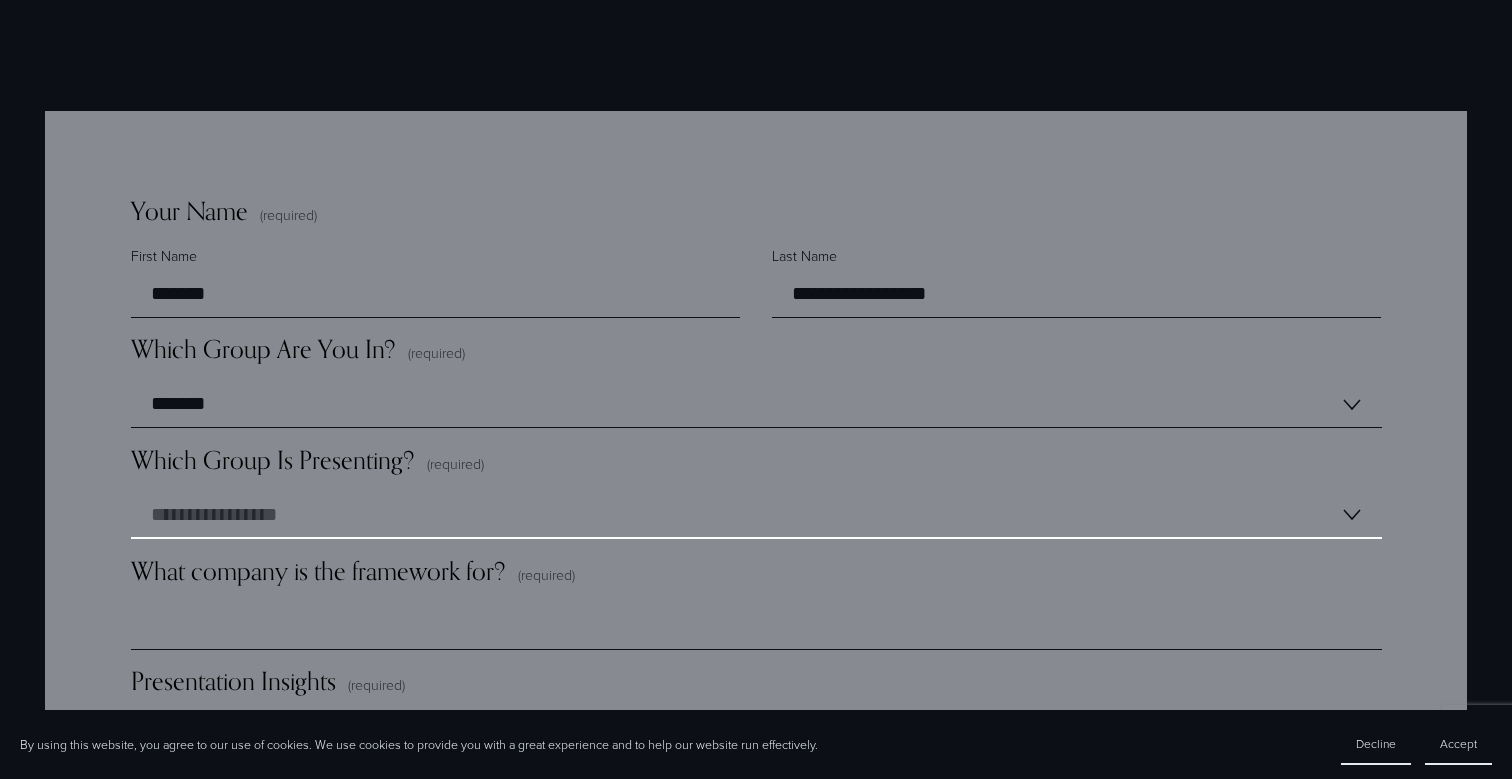 select on "*******" 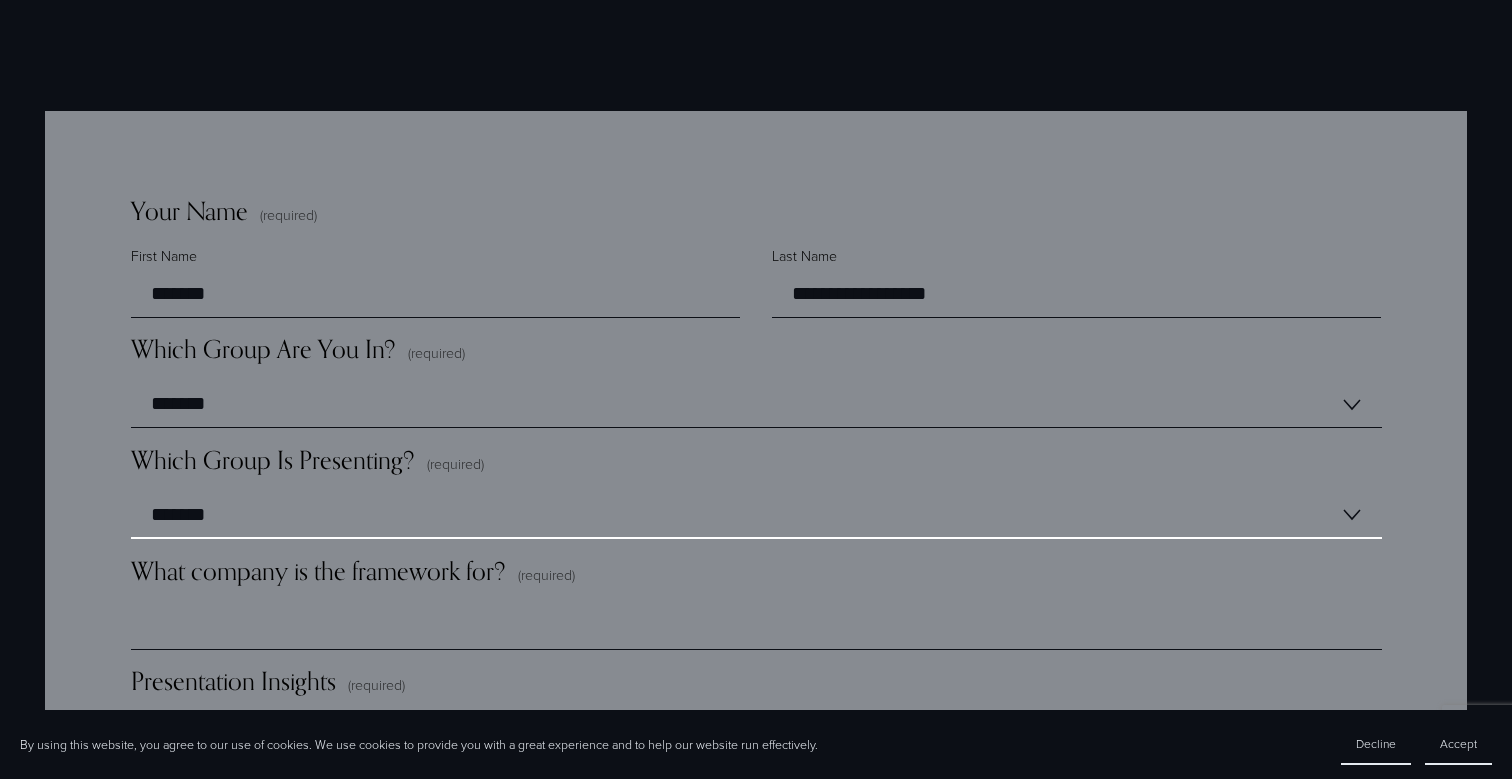 scroll, scrollTop: 1446, scrollLeft: 0, axis: vertical 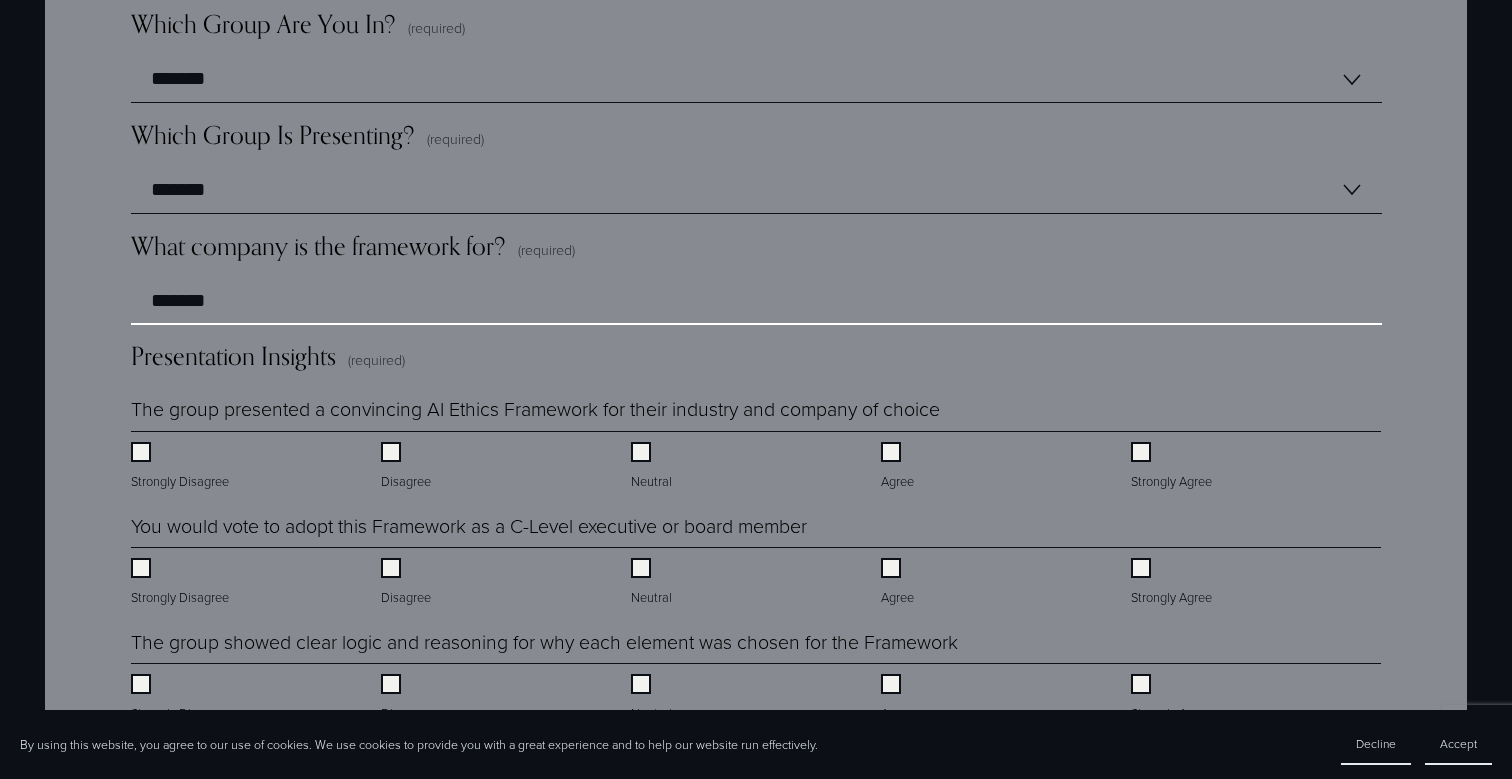 type on "*******" 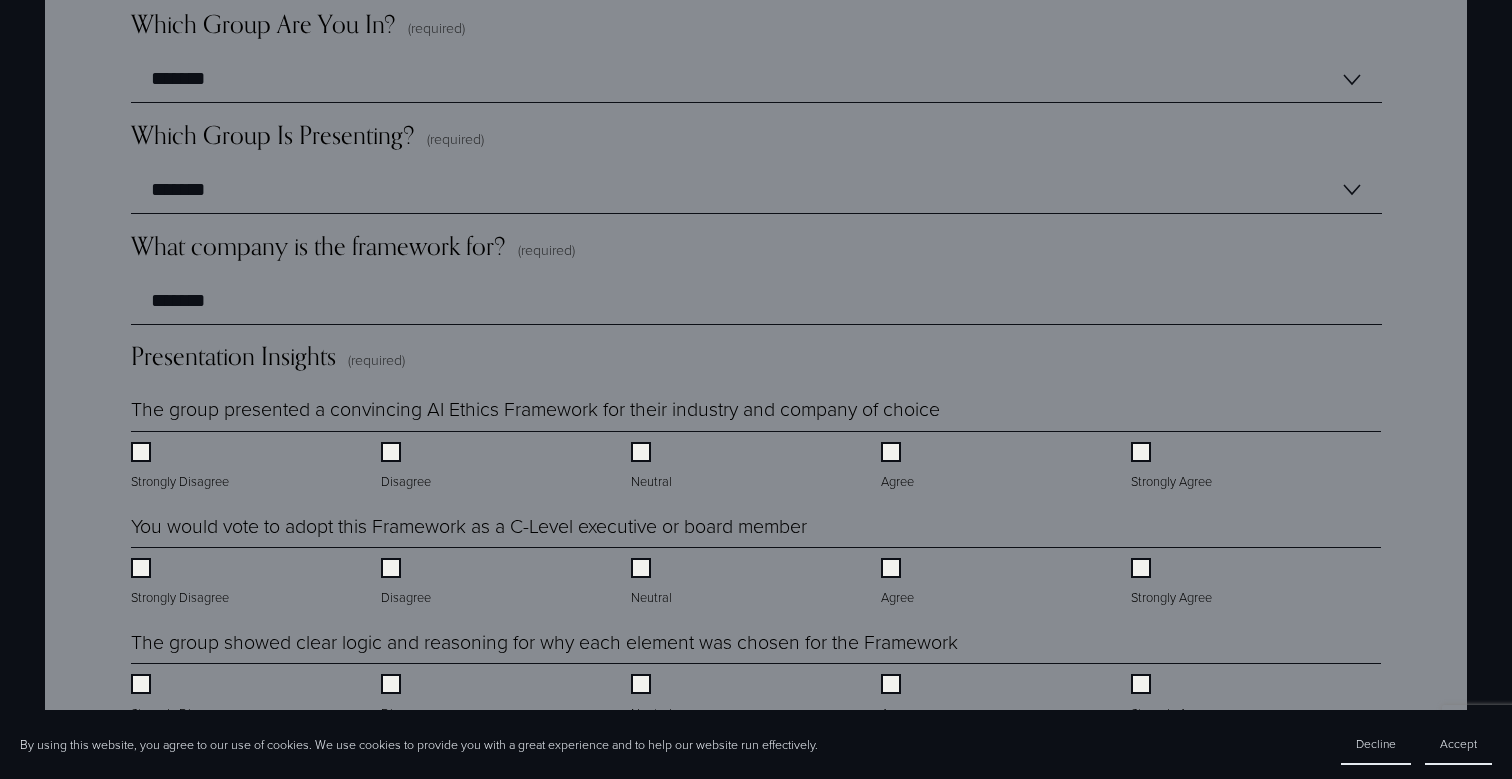 click on "**********" at bounding box center (755, 2357) 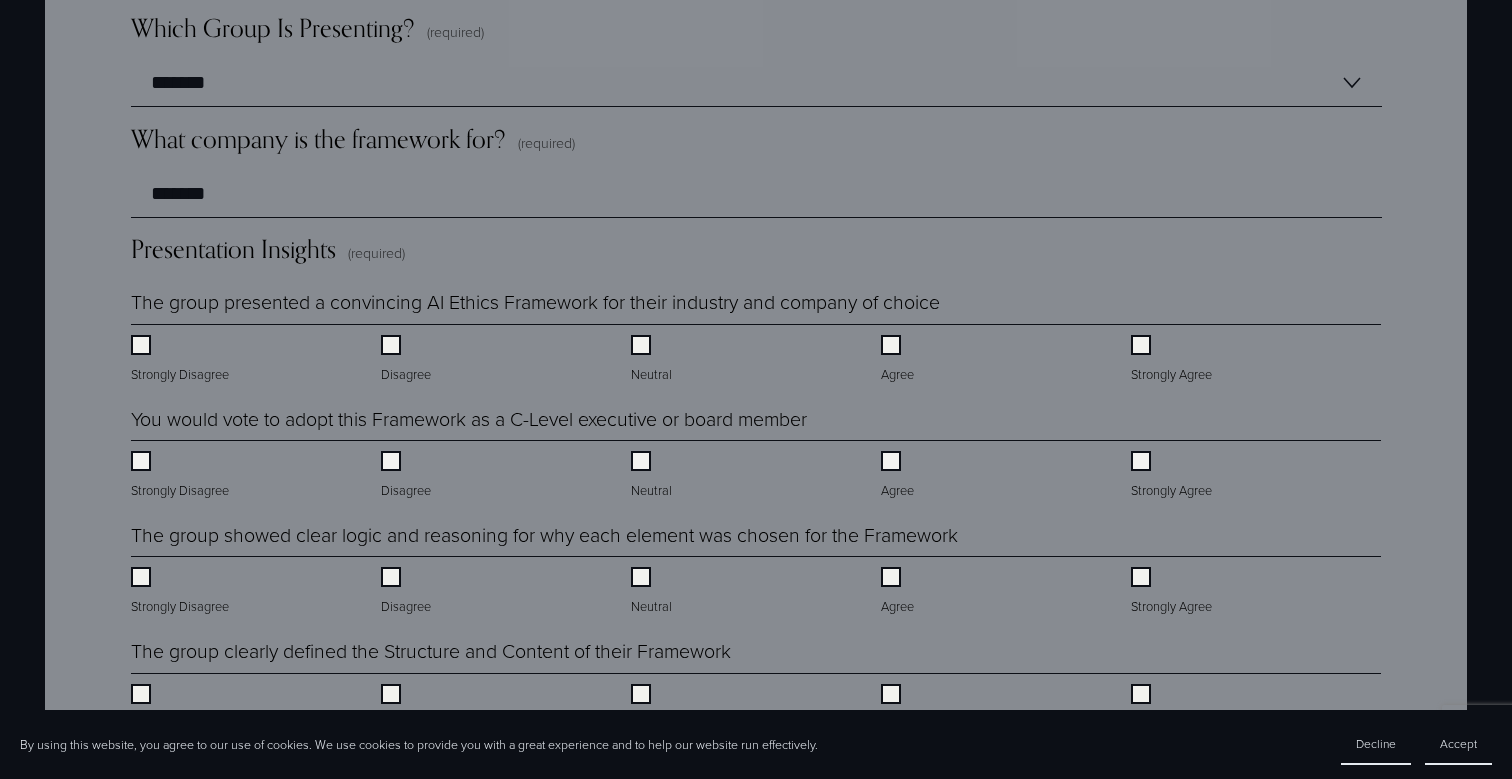 scroll, scrollTop: 1716, scrollLeft: 0, axis: vertical 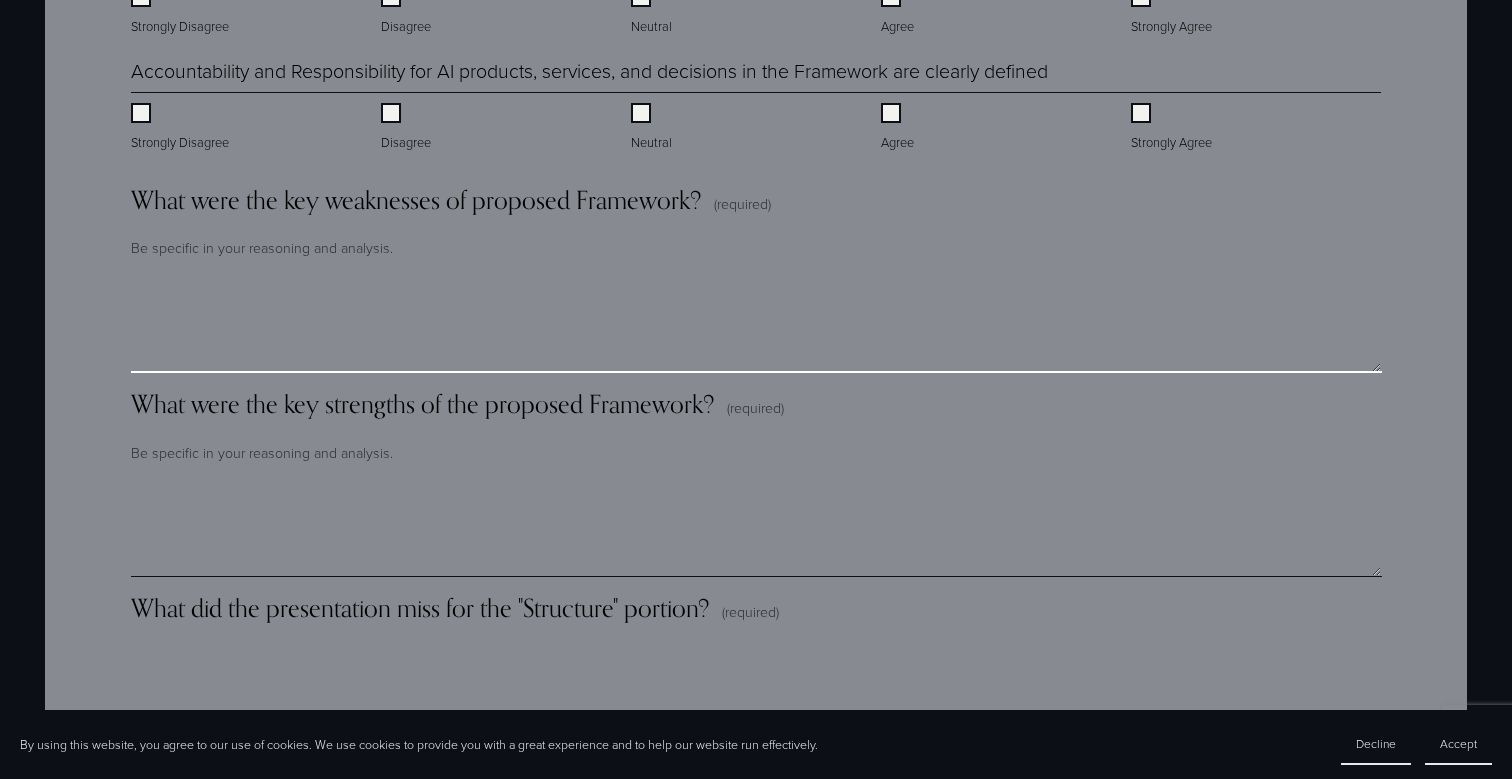 click on "What were the key weaknesses of proposed Framework? (required)" at bounding box center (756, 323) 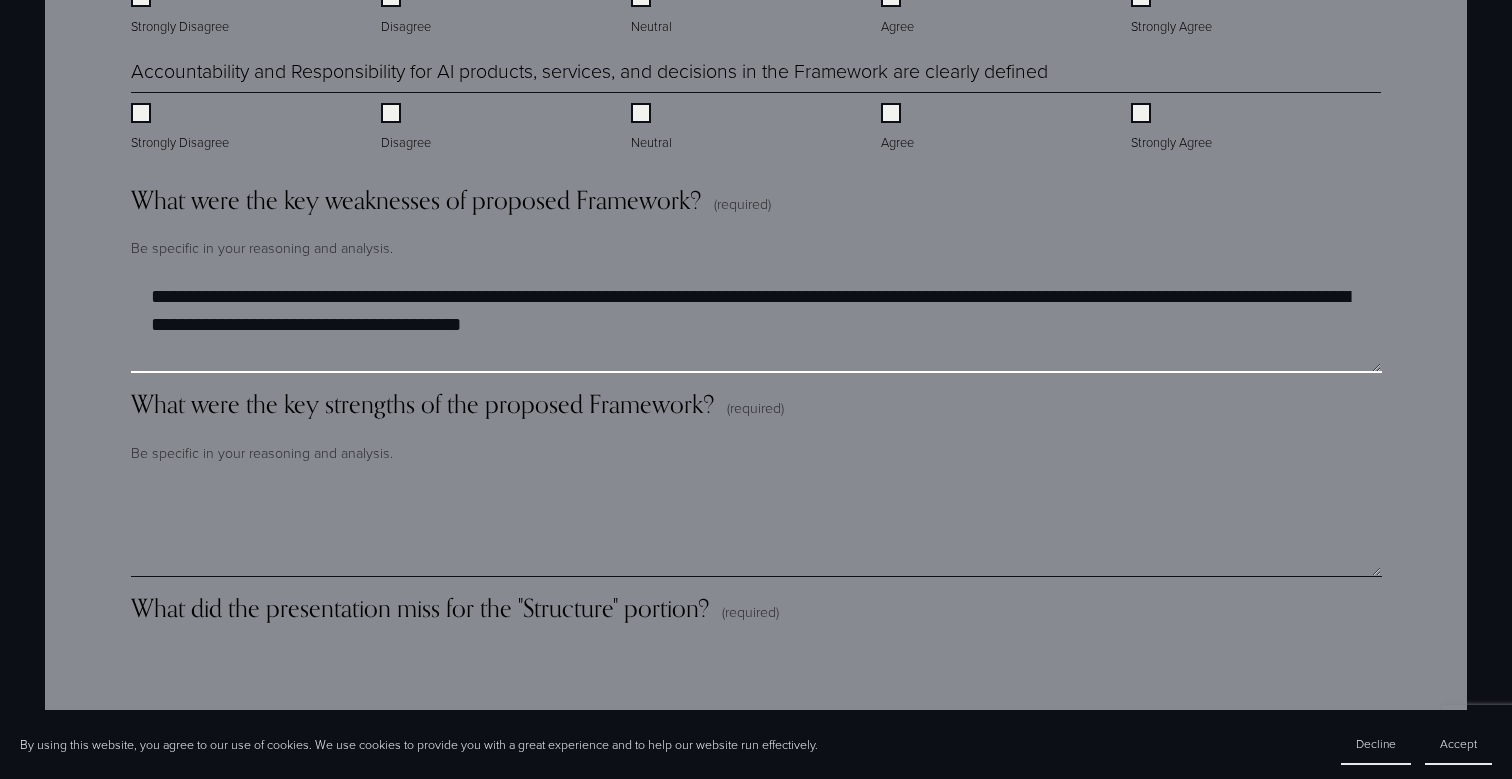 type on "**********" 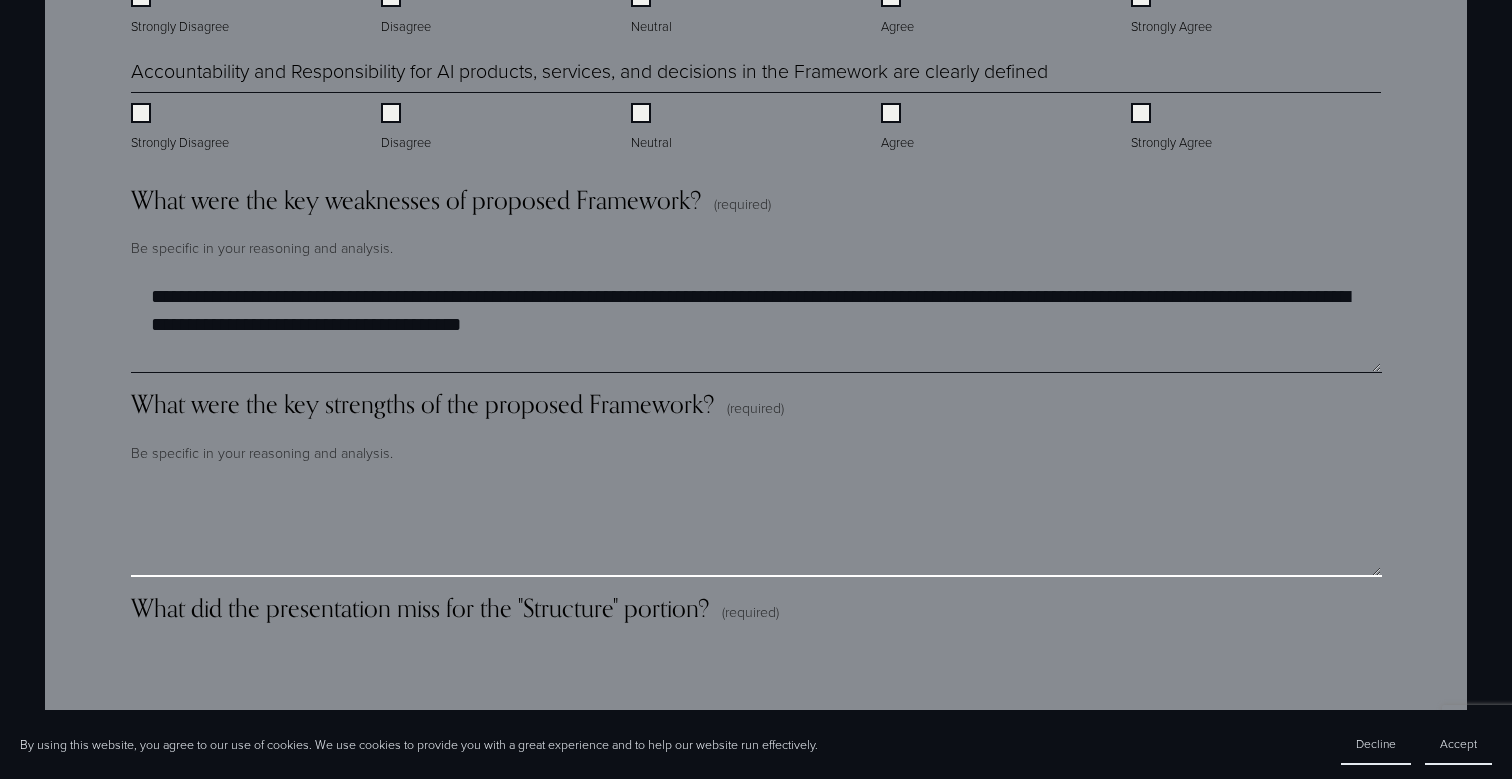 click on "What were the key strengths of the proposed Framework? (required)" at bounding box center (756, 527) 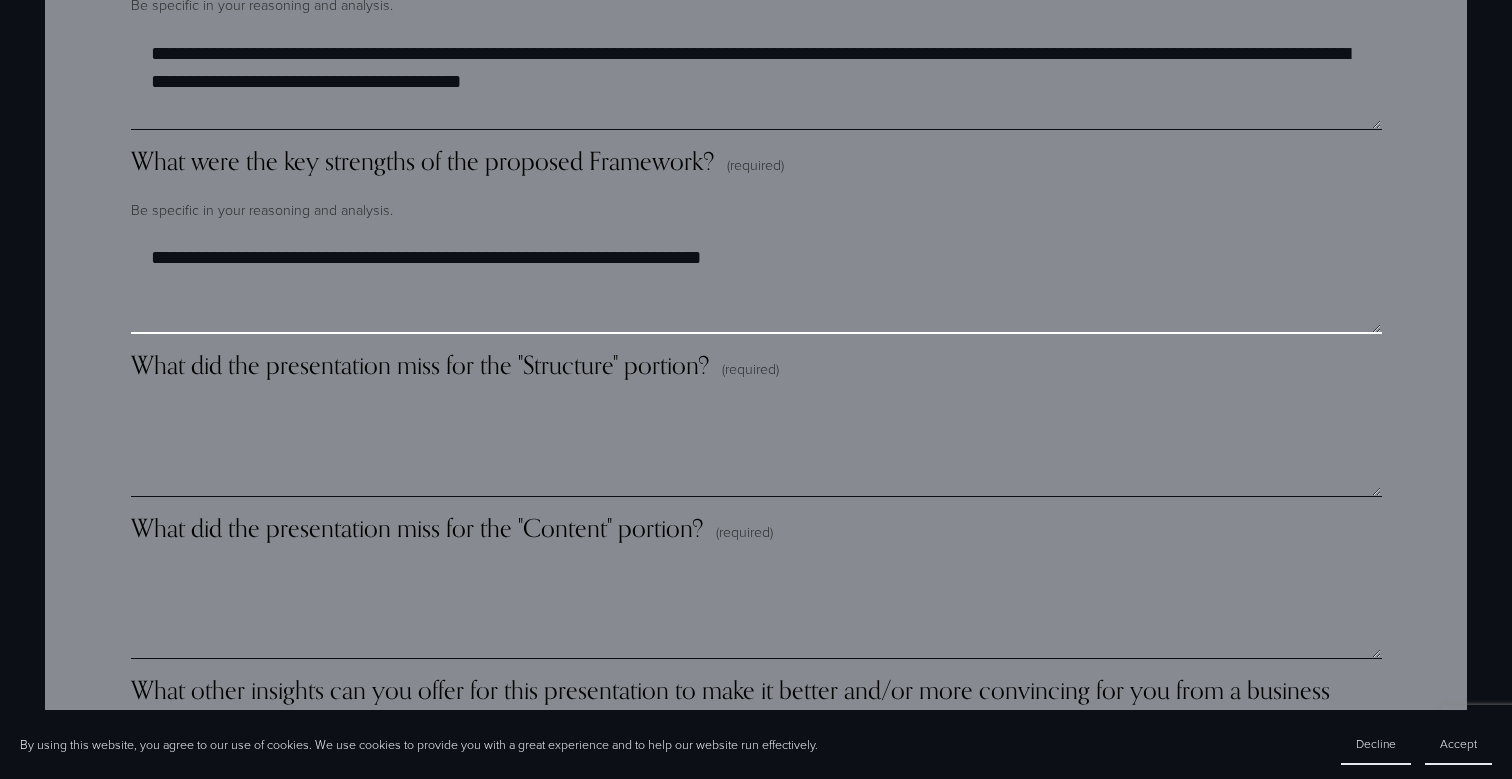 scroll, scrollTop: 2755, scrollLeft: 0, axis: vertical 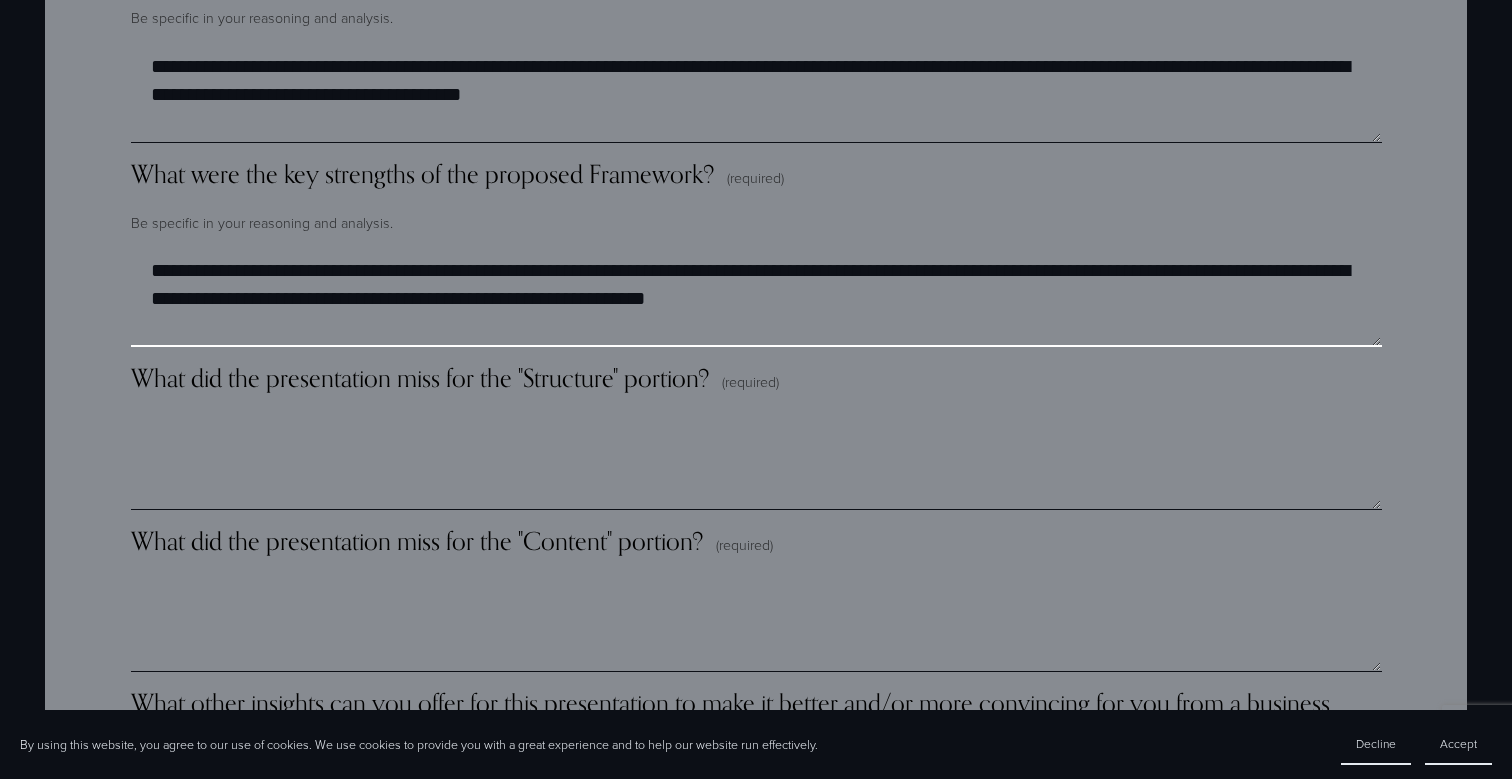 type on "**********" 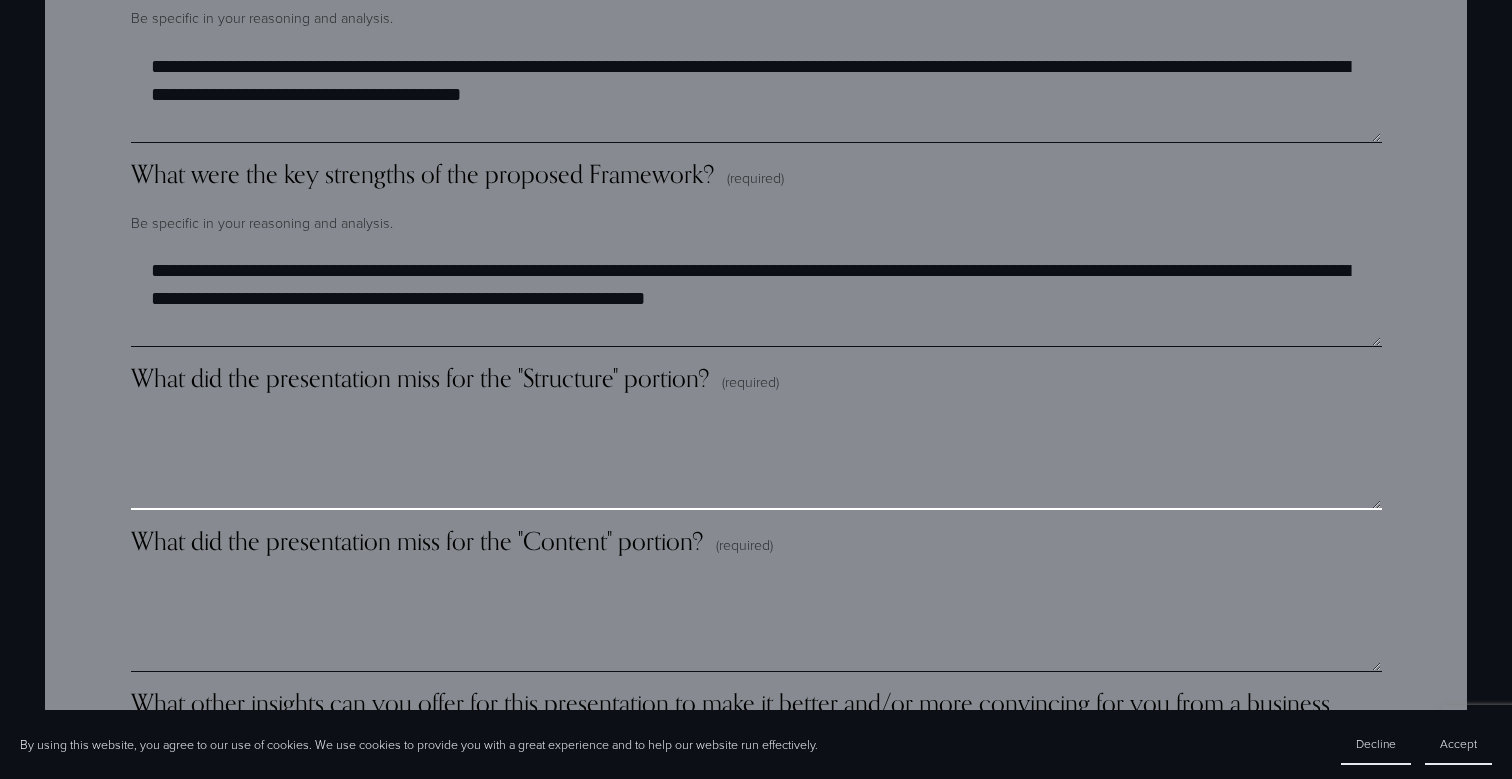 click on "What did the presentation miss for the "Structure" portion? (required)" at bounding box center [756, 460] 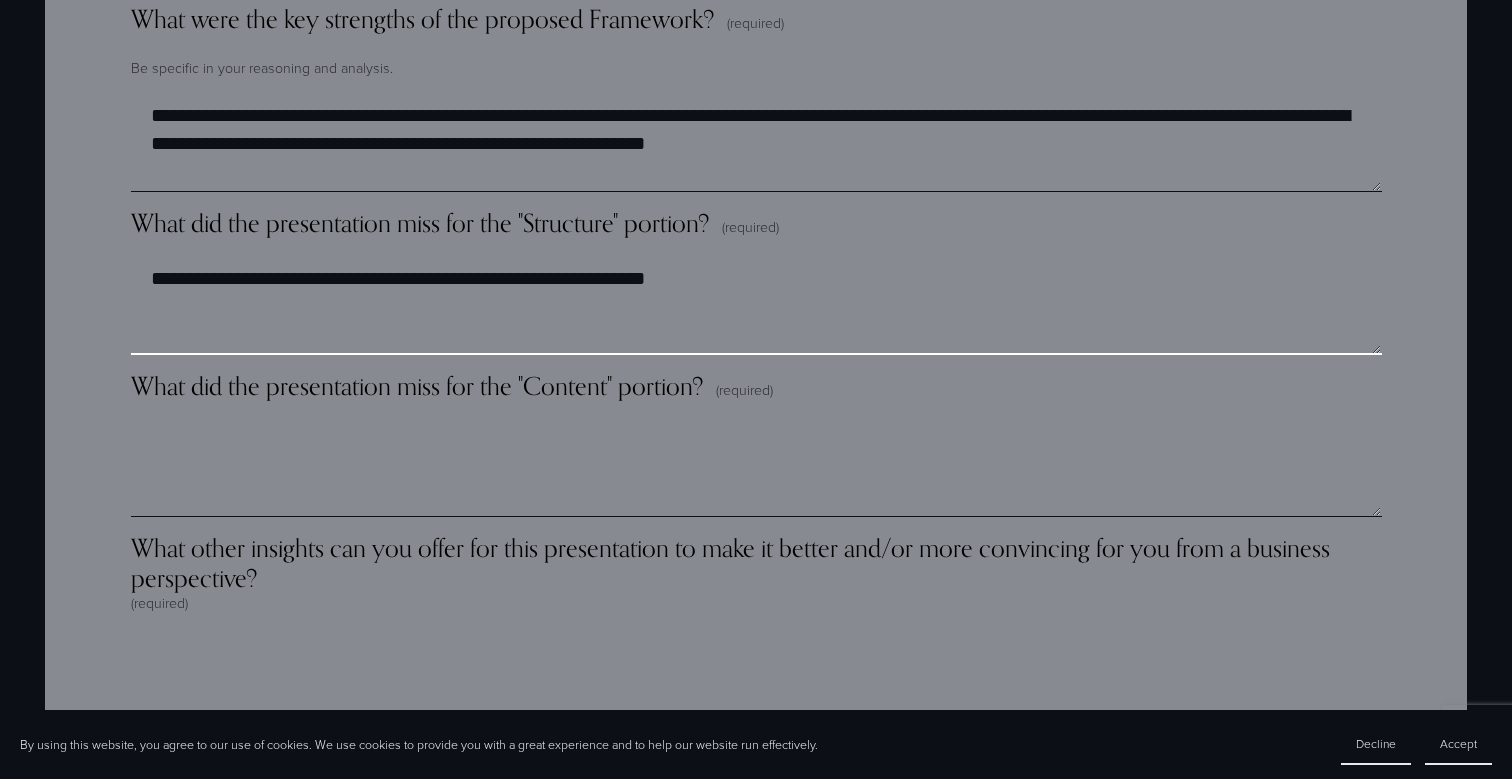 scroll, scrollTop: 2910, scrollLeft: 0, axis: vertical 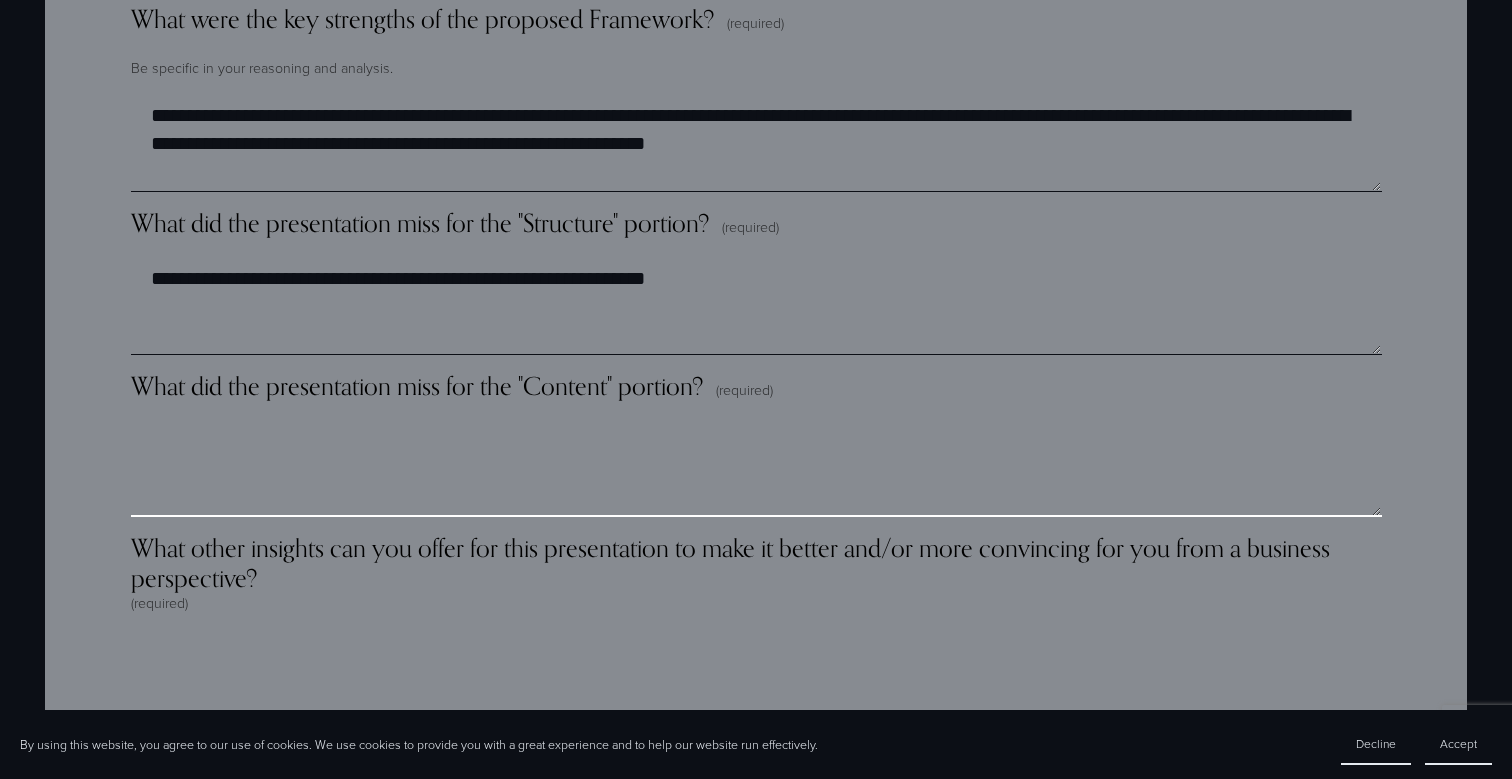 click on "What did the presentation miss for the "Content" portion? (required)" at bounding box center [756, 467] 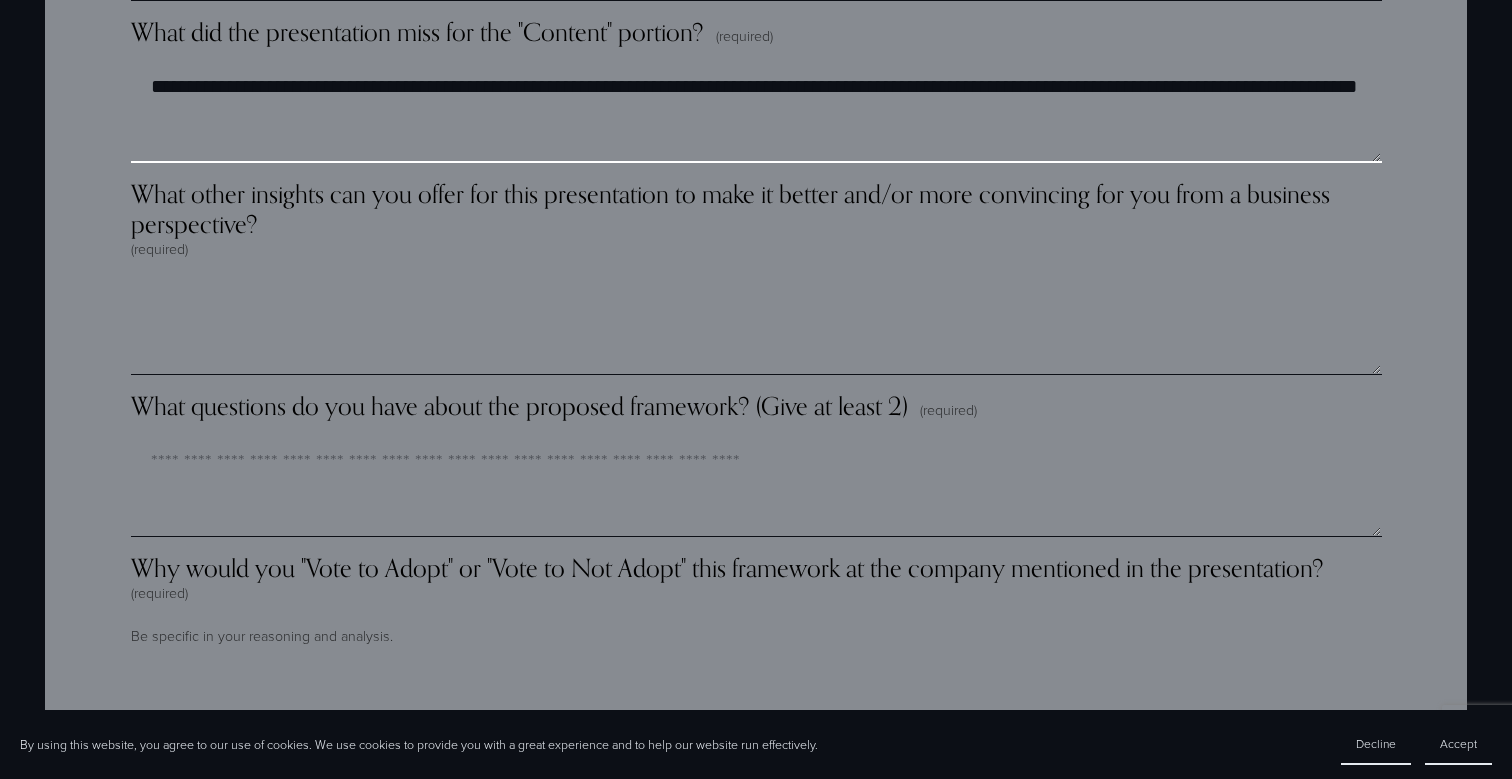 scroll, scrollTop: 3273, scrollLeft: 0, axis: vertical 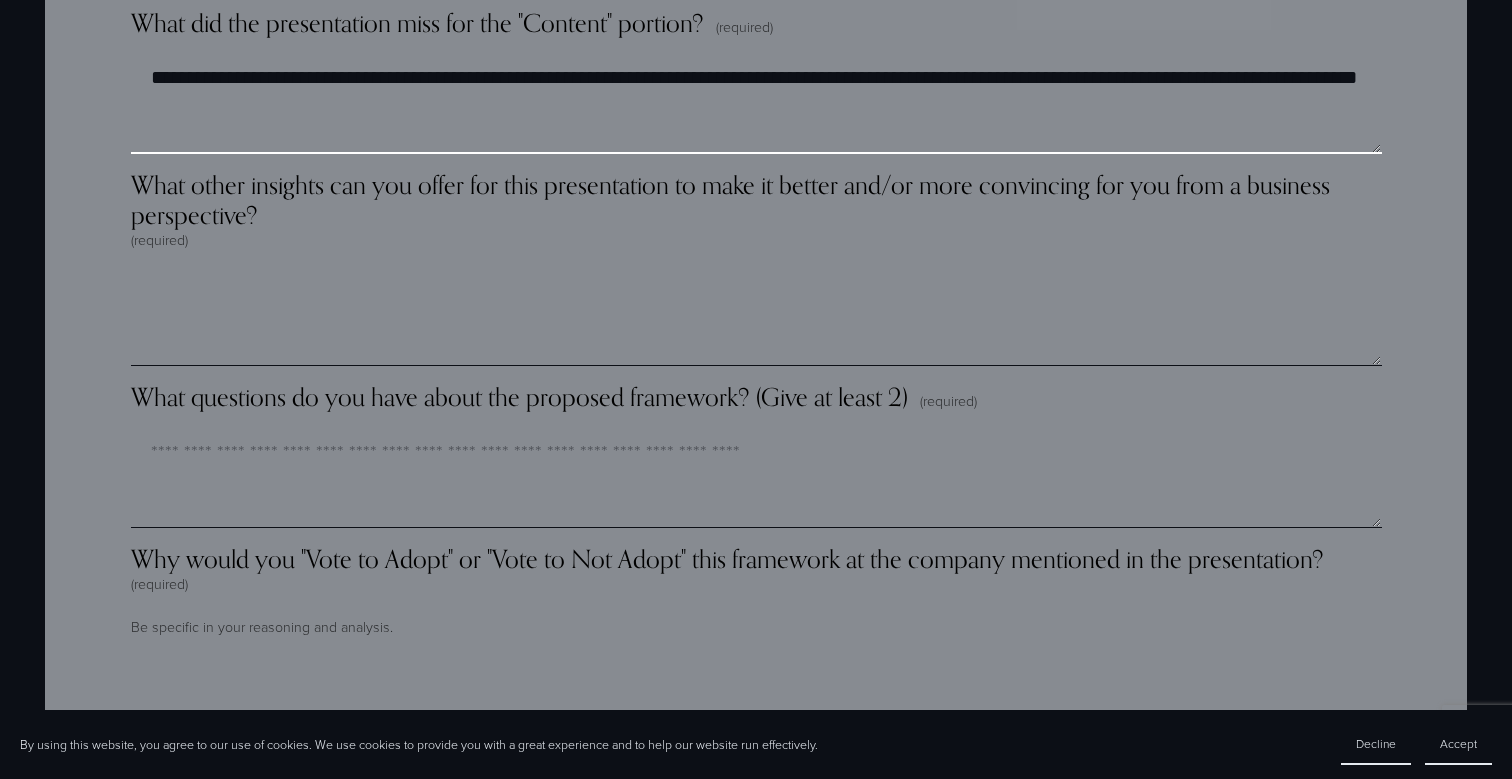 type on "**********" 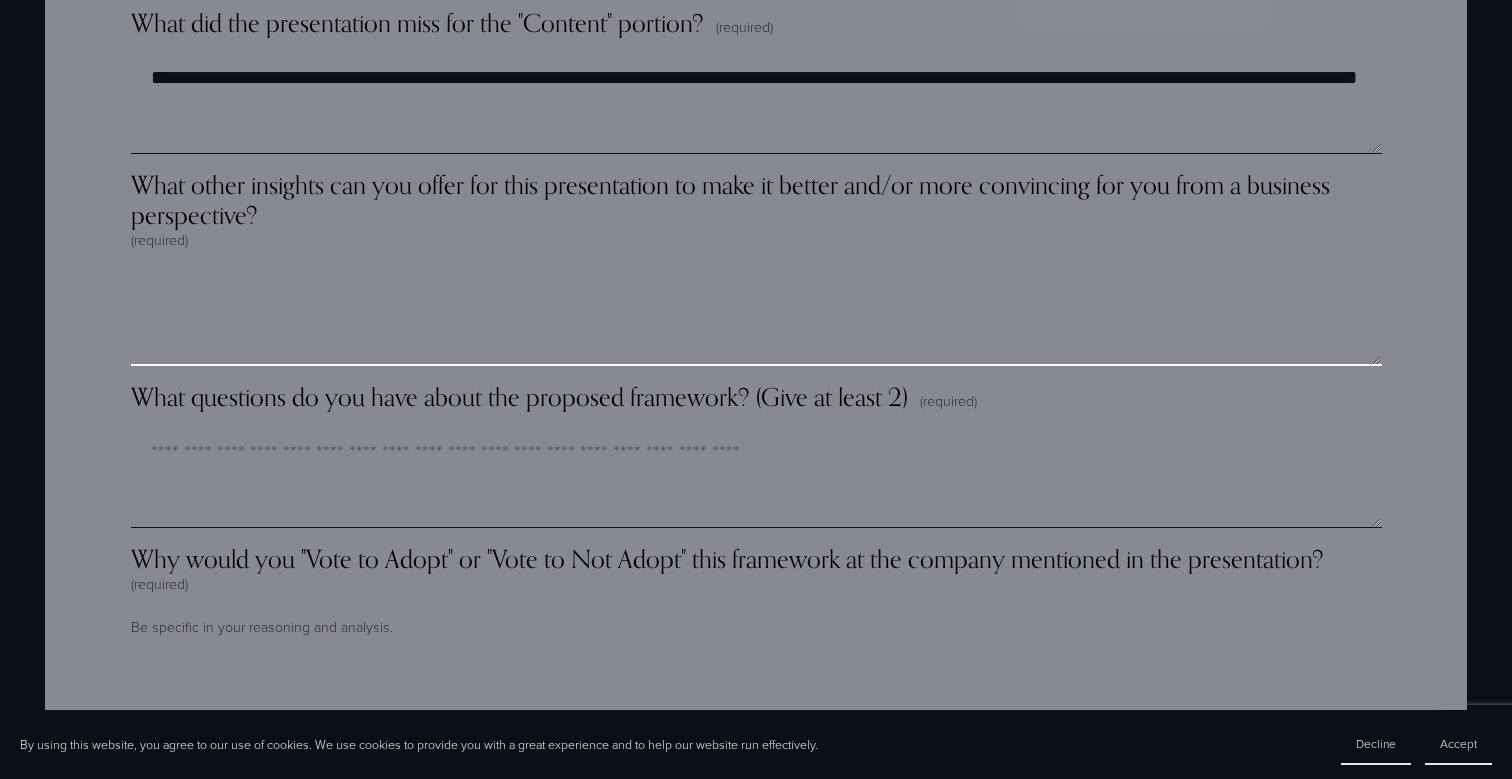 click on "What other insights can you offer for this presentation to make it better and/or more convincing for you from a business perspective? (required)" at bounding box center [756, 316] 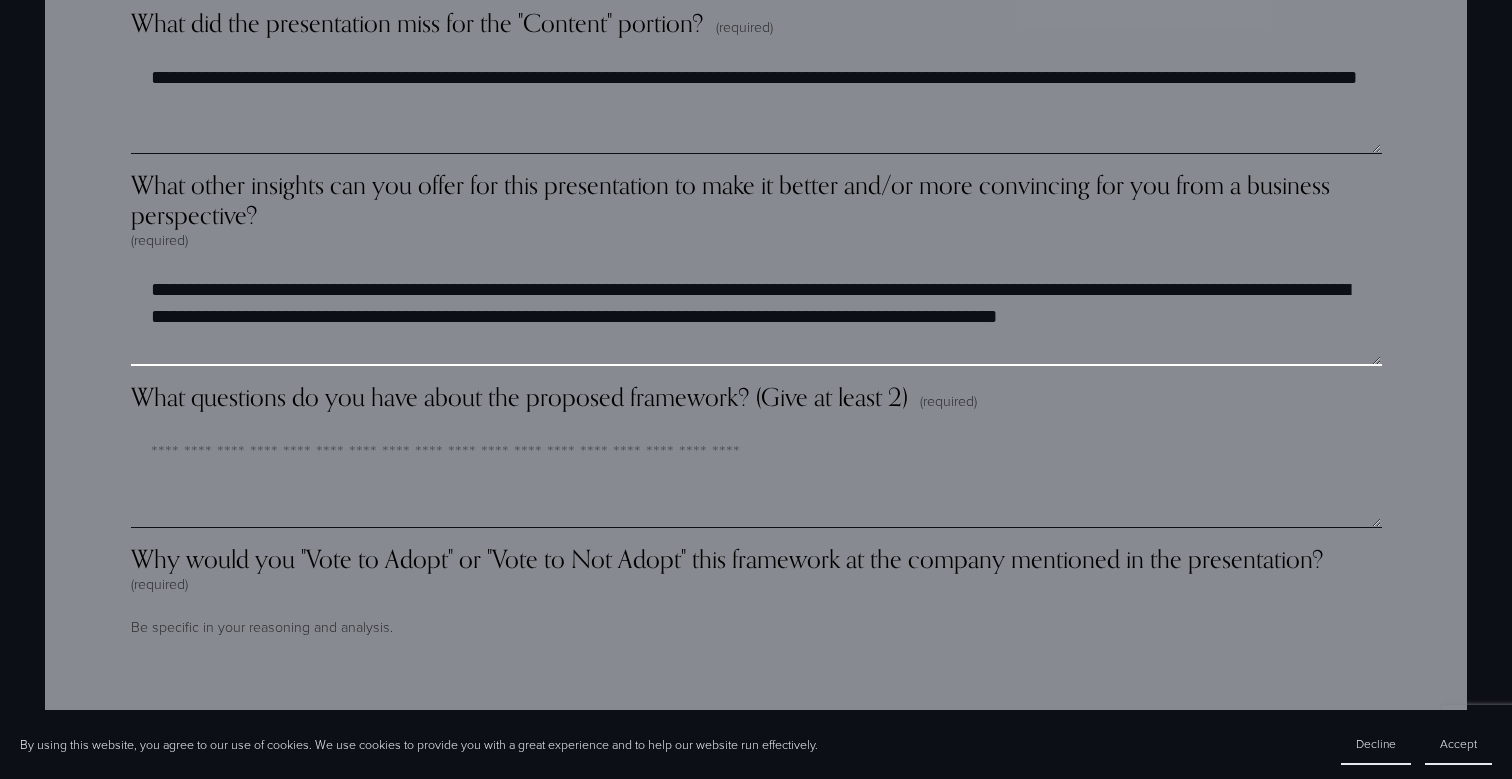 type on "**********" 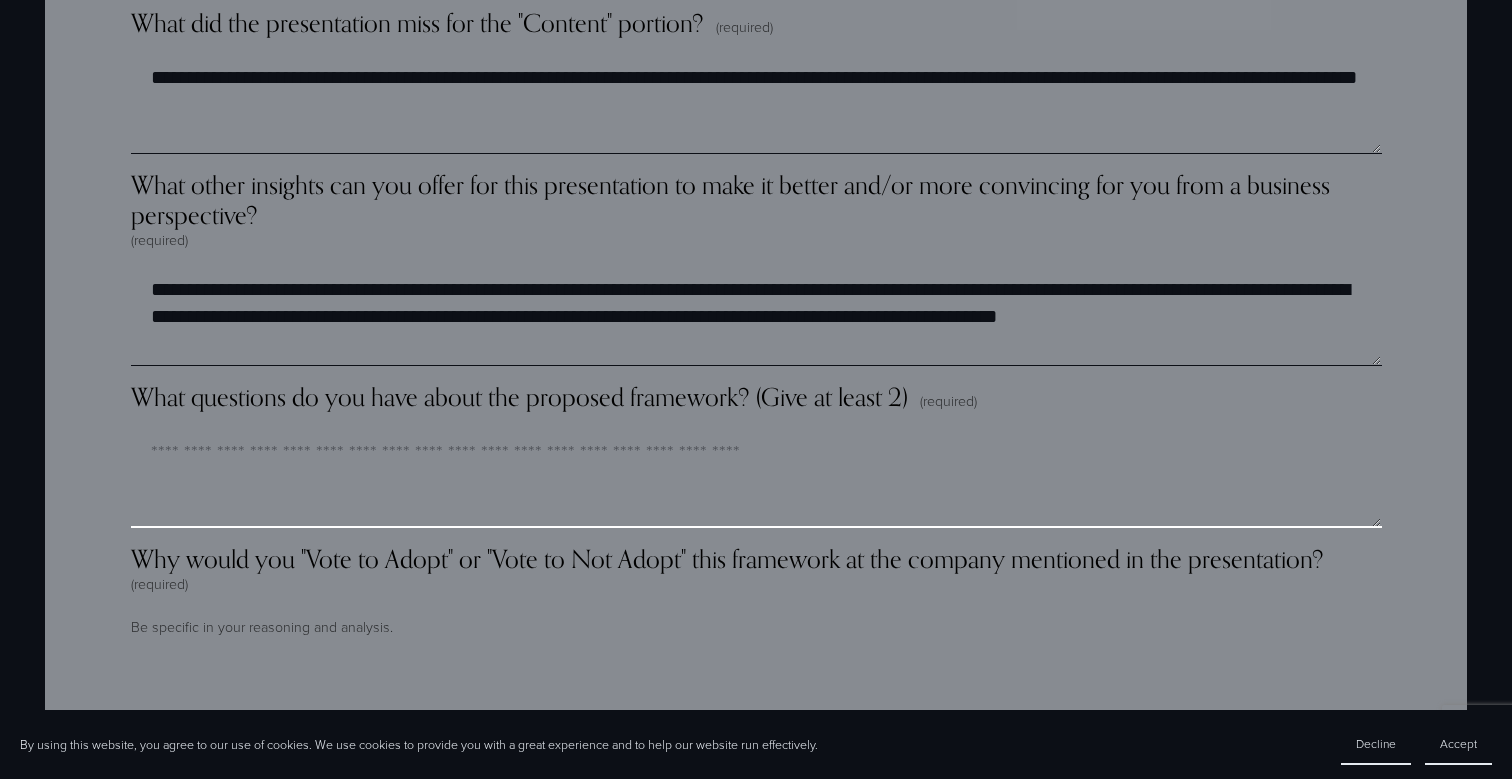 click on "What questions do you have about the proposed framework? (Give at least 2)  (required)" at bounding box center [756, 478] 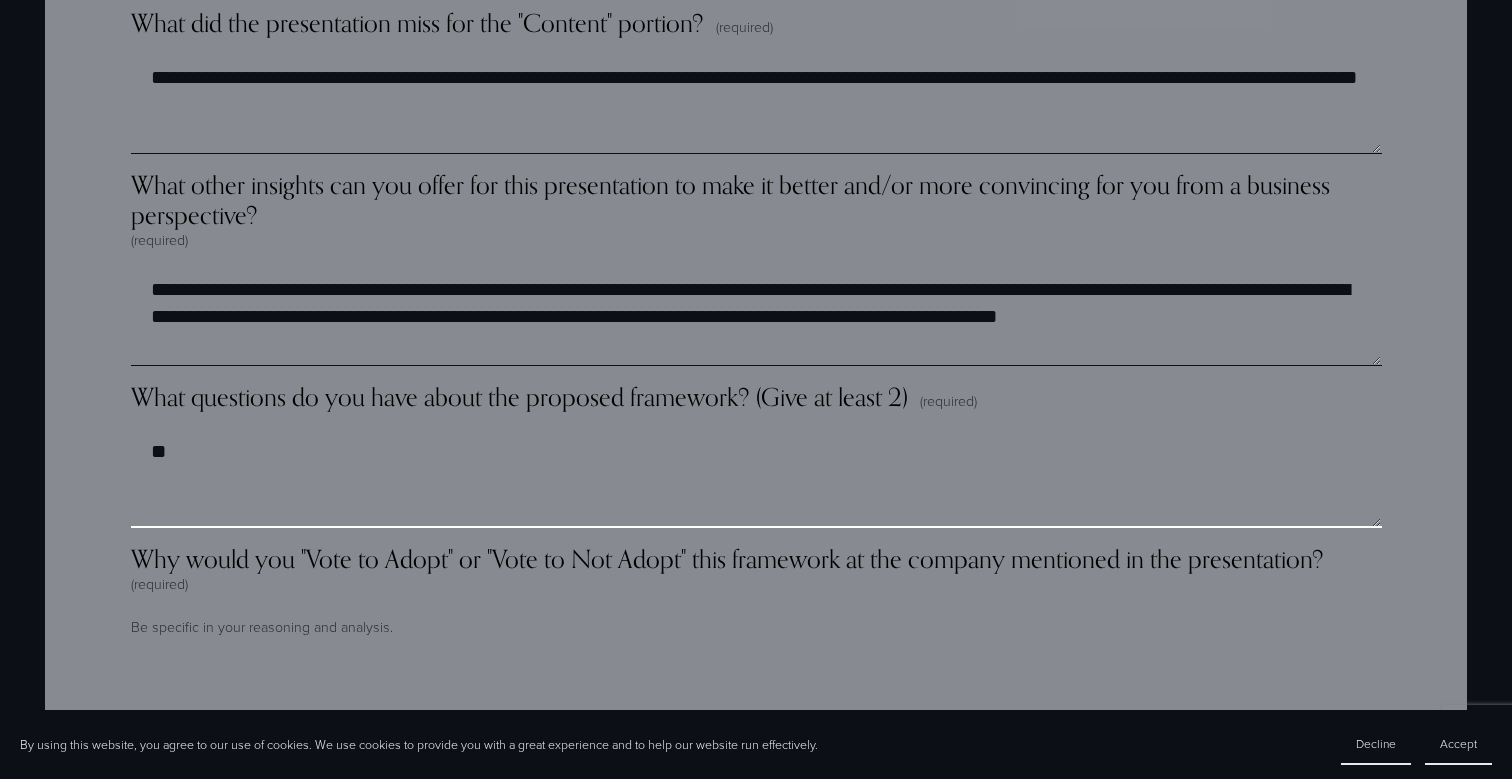 type on "*" 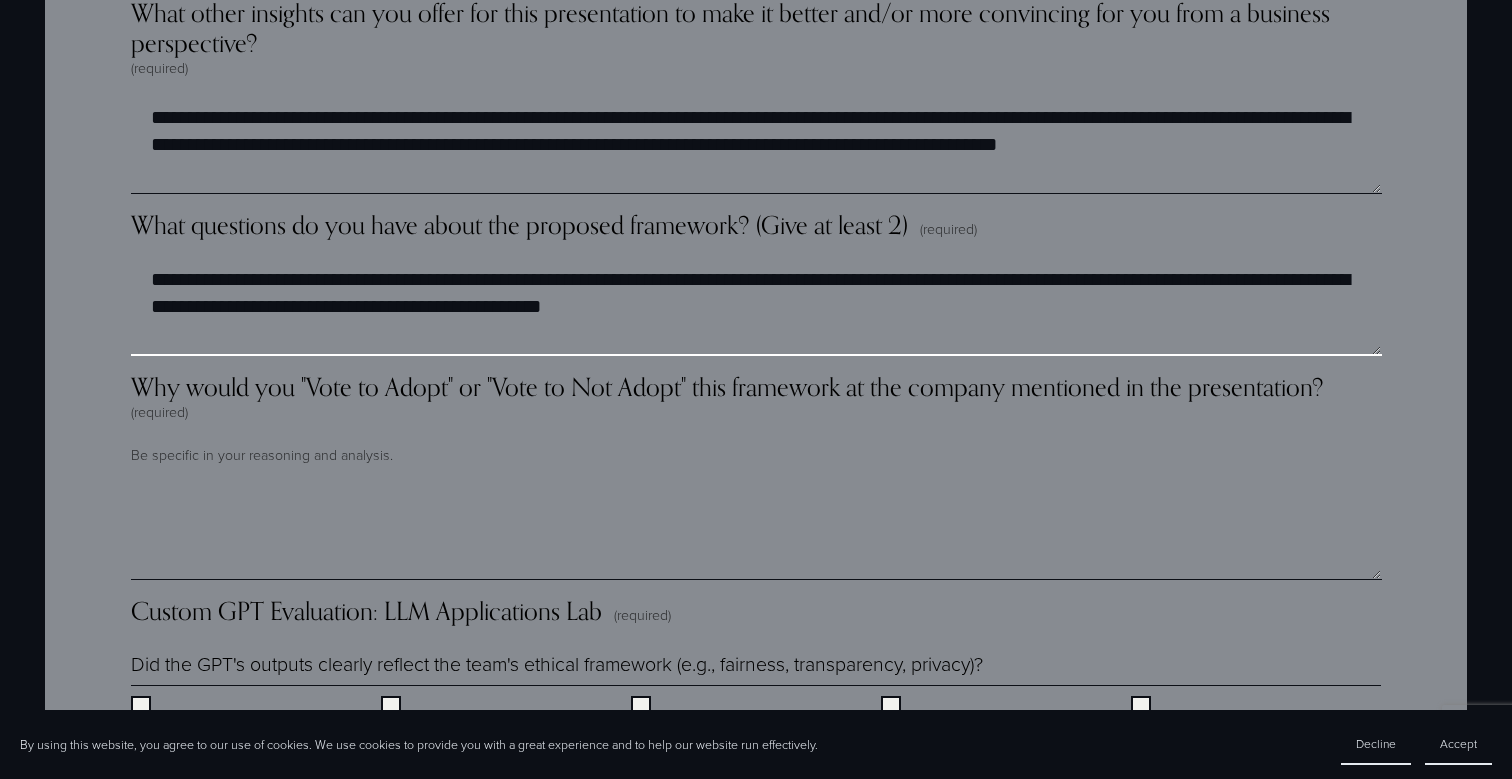scroll, scrollTop: 3453, scrollLeft: 0, axis: vertical 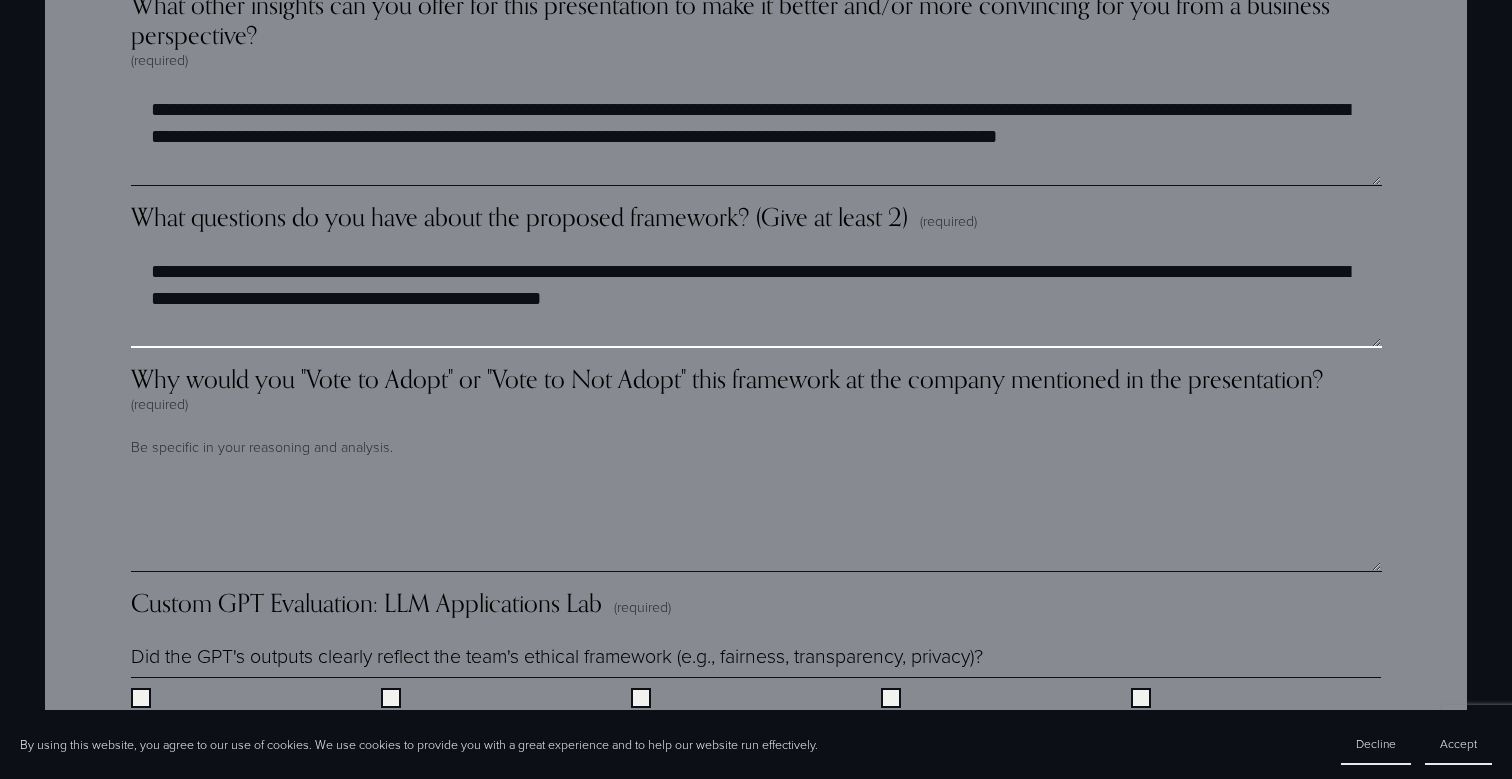 type on "**********" 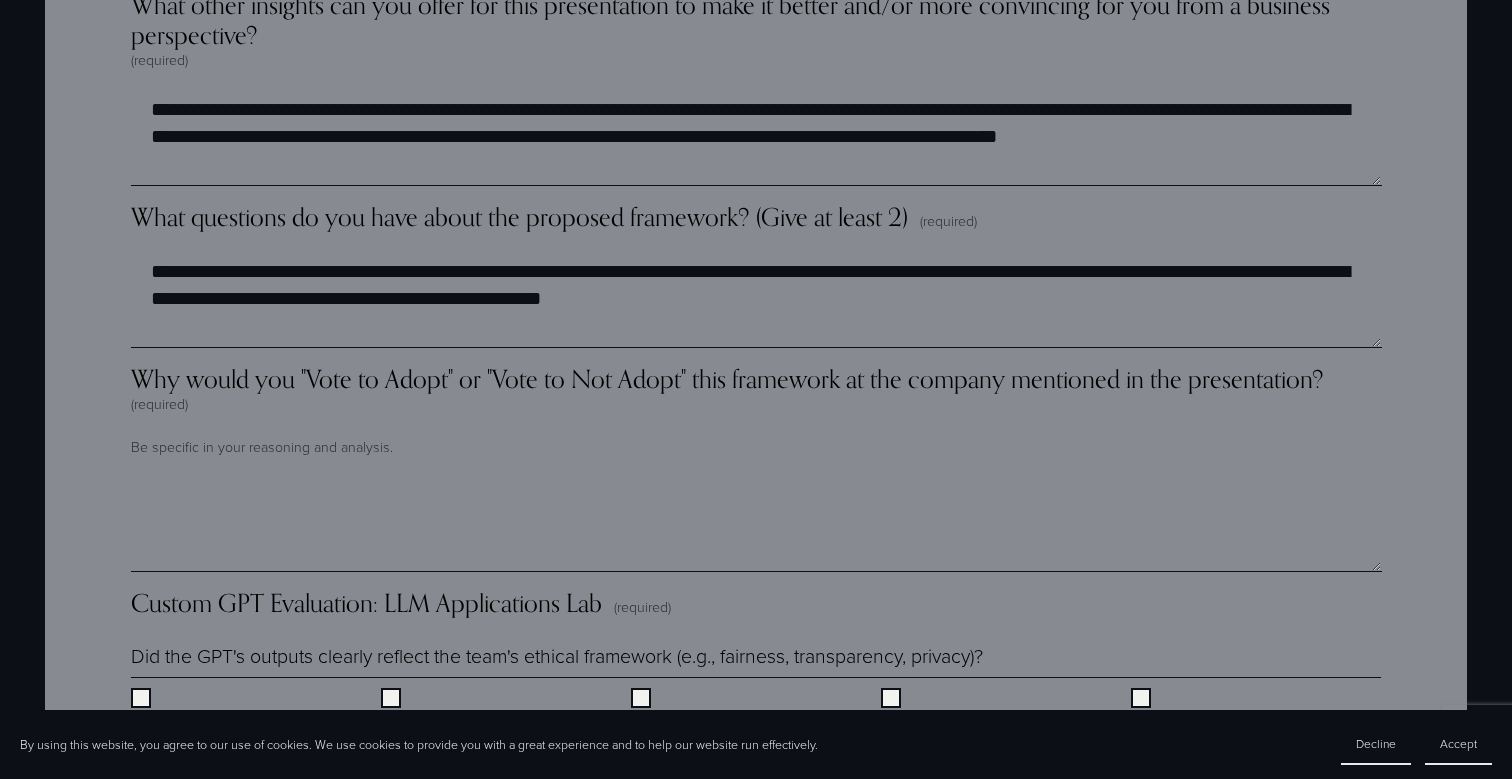 click on "Be specific in your reasoning and analysis." at bounding box center (756, 447) 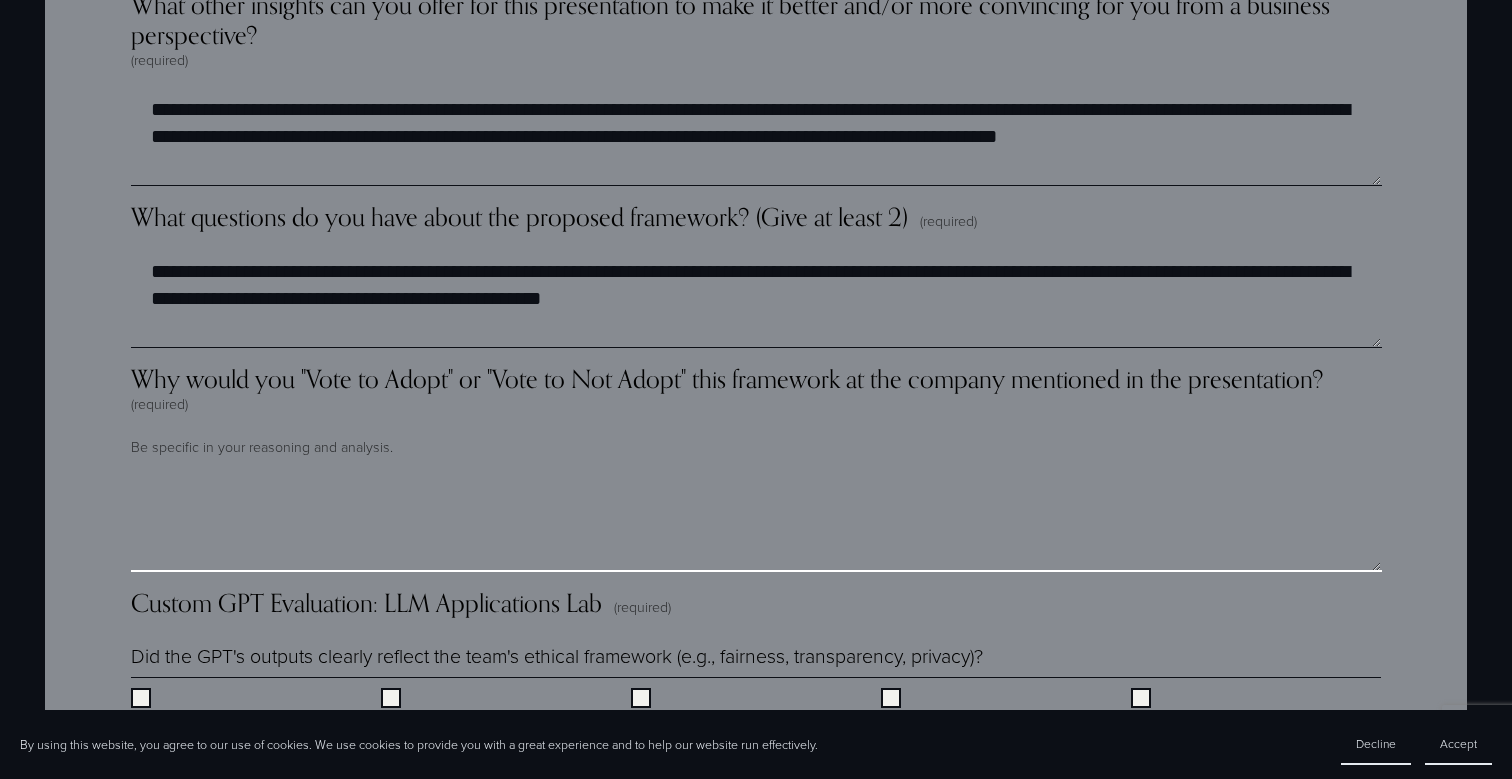 click on "Why would you "Vote to Adopt" or "Vote to Not Adopt" this framework at the company mentioned in the presentation? (required)" at bounding box center [756, 522] 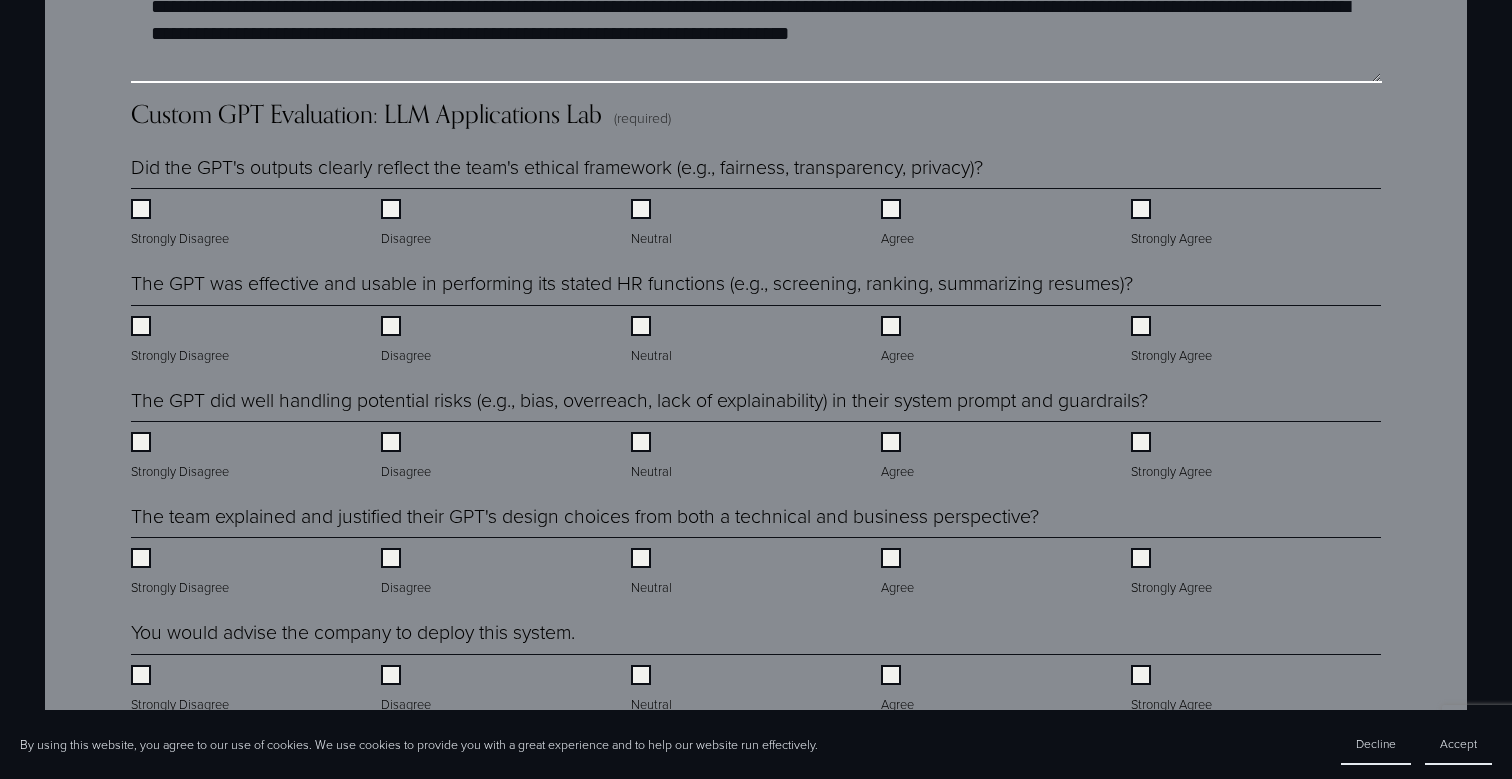 scroll, scrollTop: 3916, scrollLeft: 0, axis: vertical 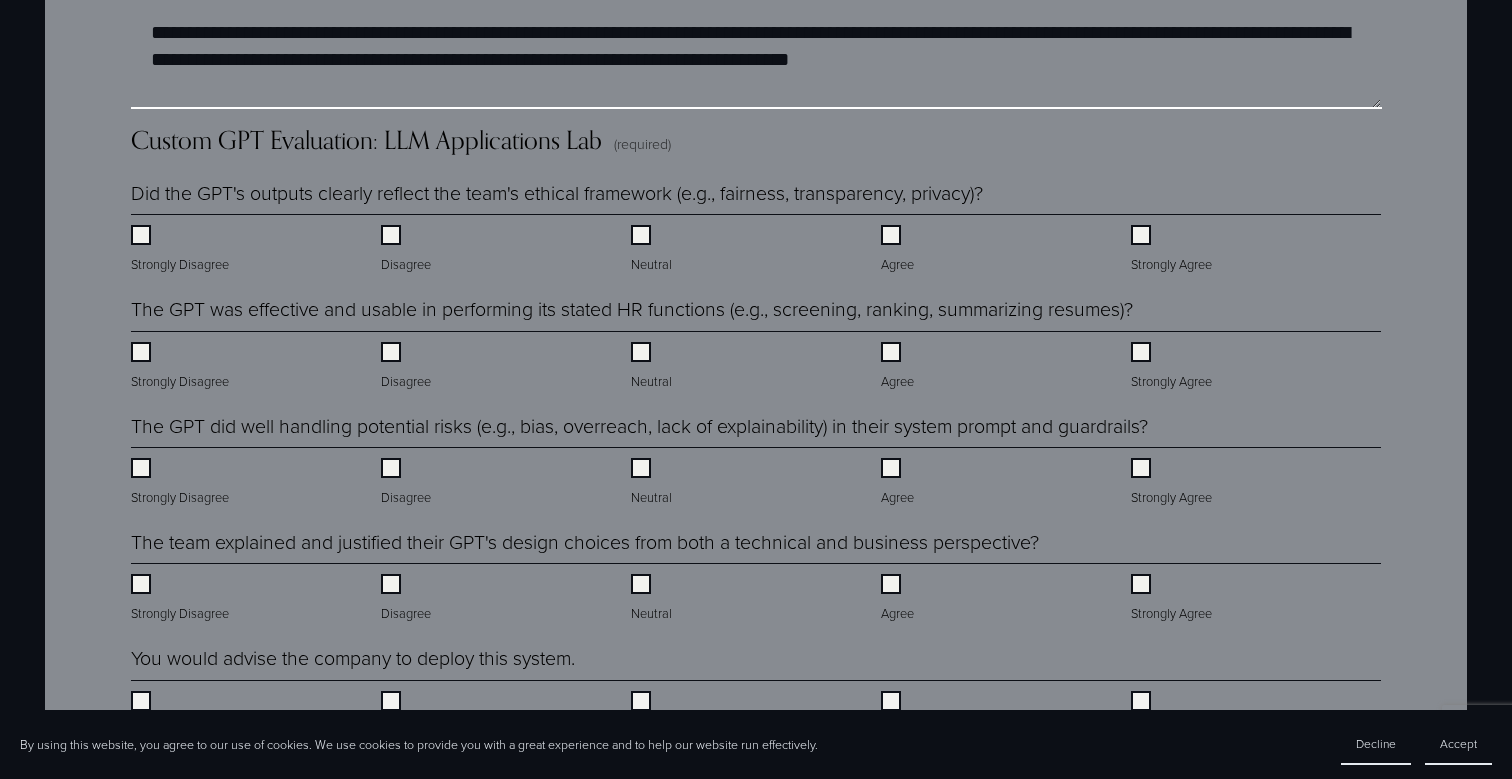 type on "**********" 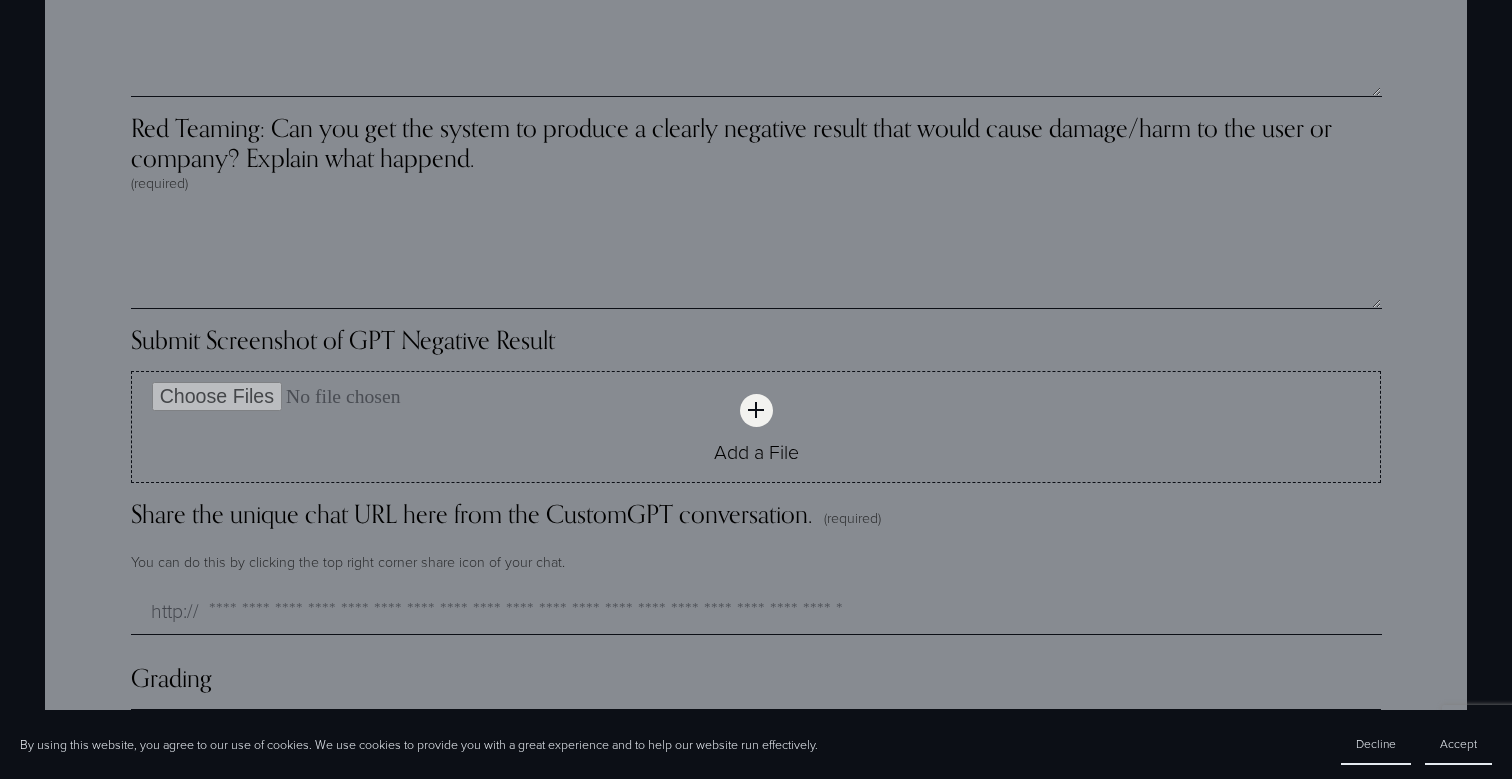 scroll, scrollTop: 4734, scrollLeft: 0, axis: vertical 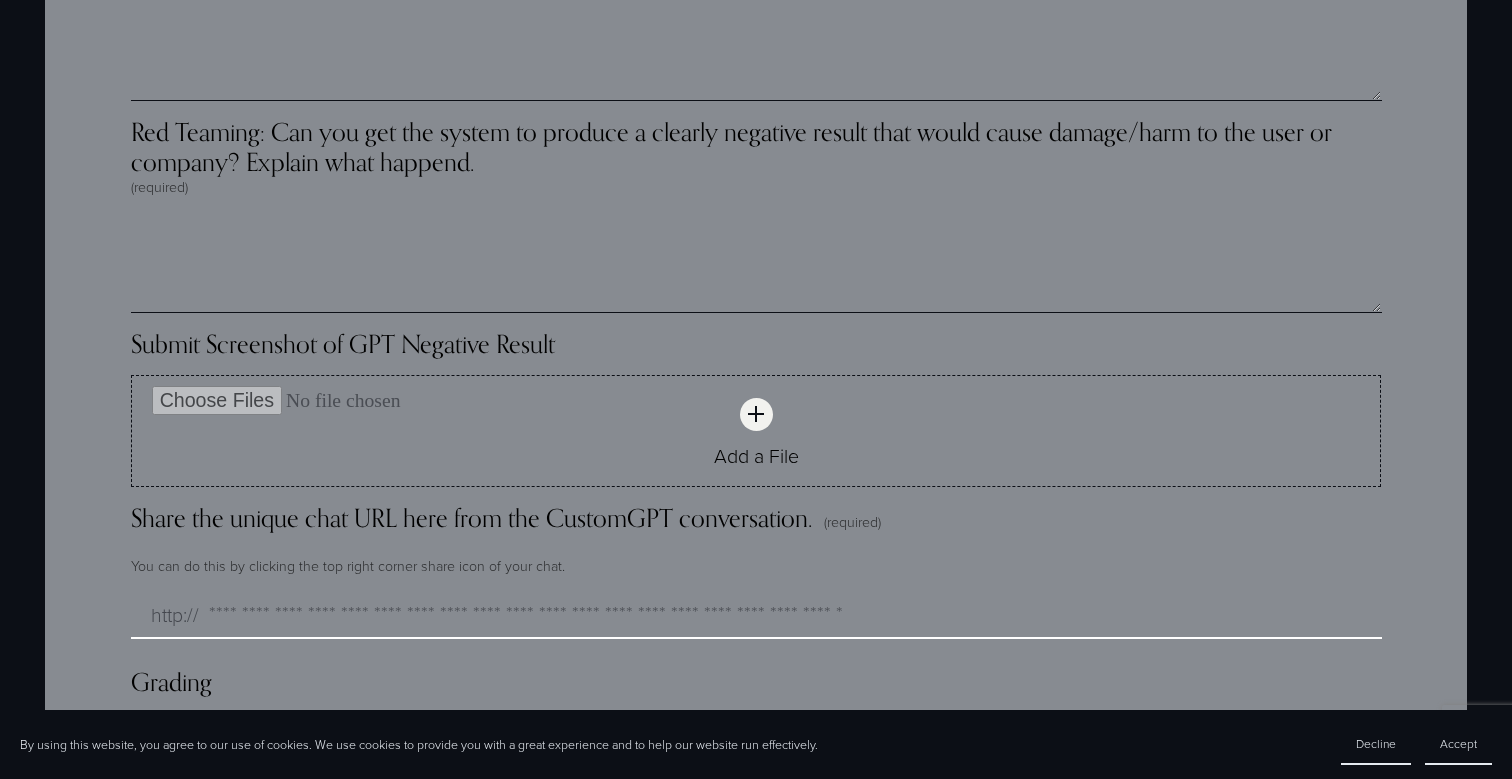 click on "Share the unique chat URL here from the CustomGPT conversation. (required)" at bounding box center [756, 615] 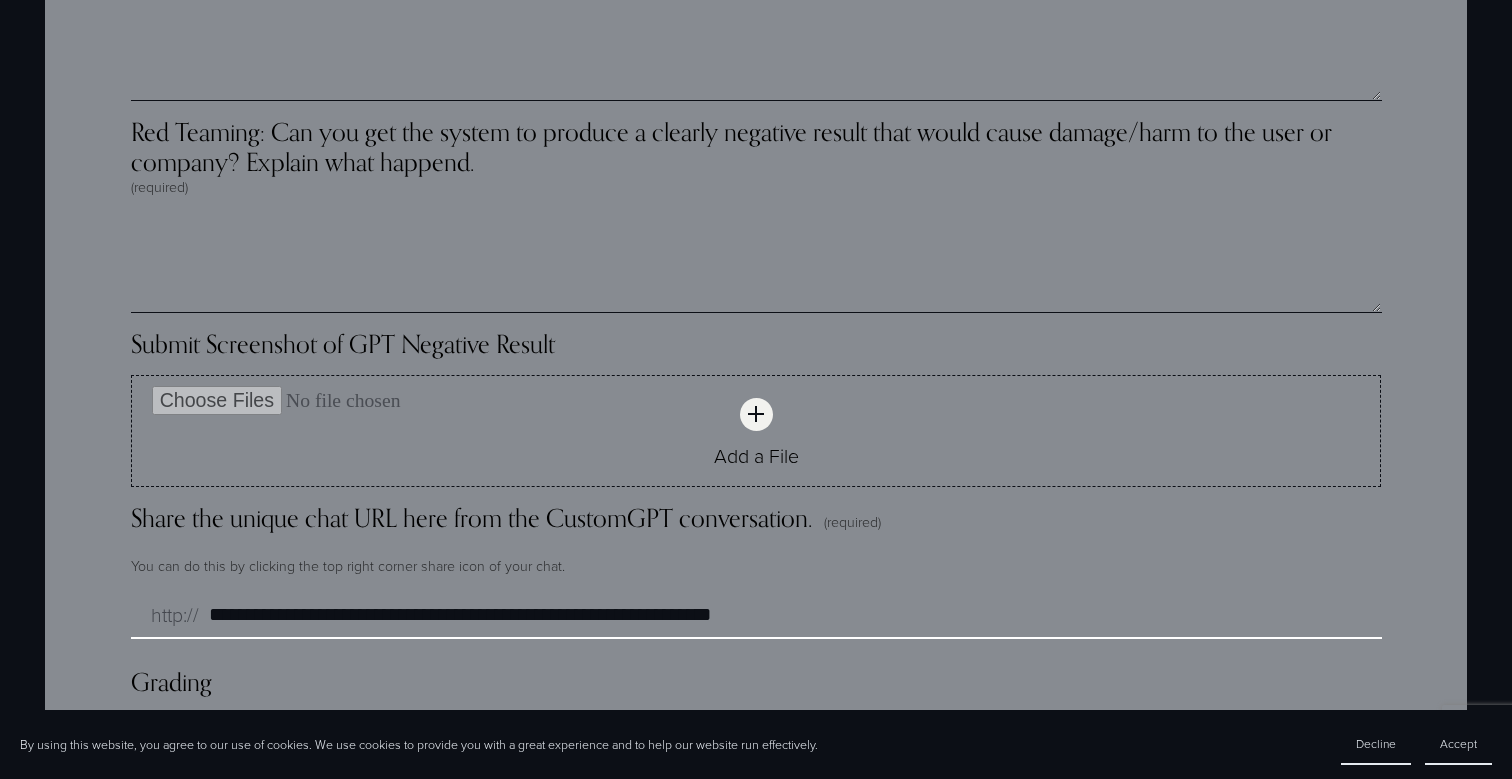 drag, startPoint x: 268, startPoint y: 581, endPoint x: 140, endPoint y: 581, distance: 128 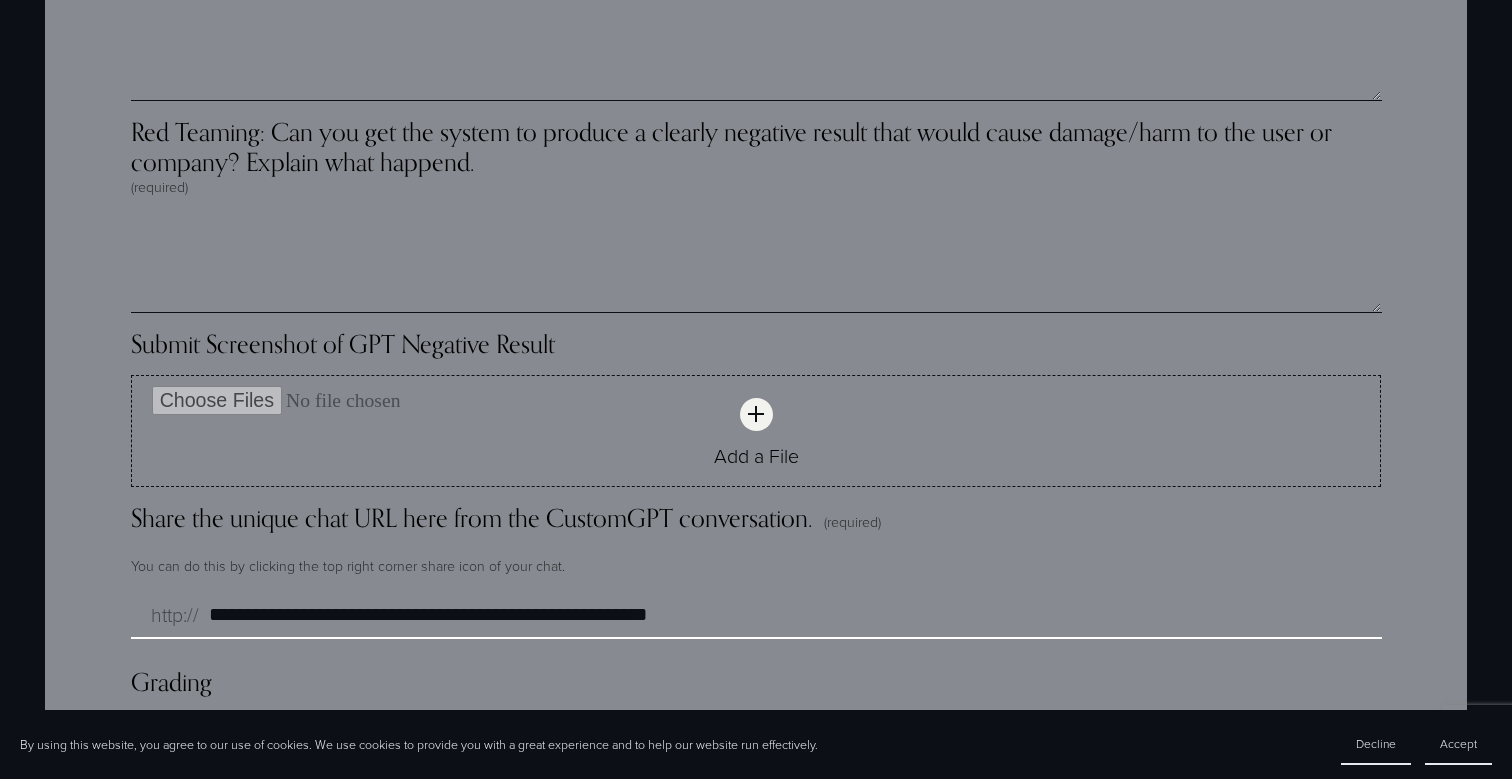 type on "**********" 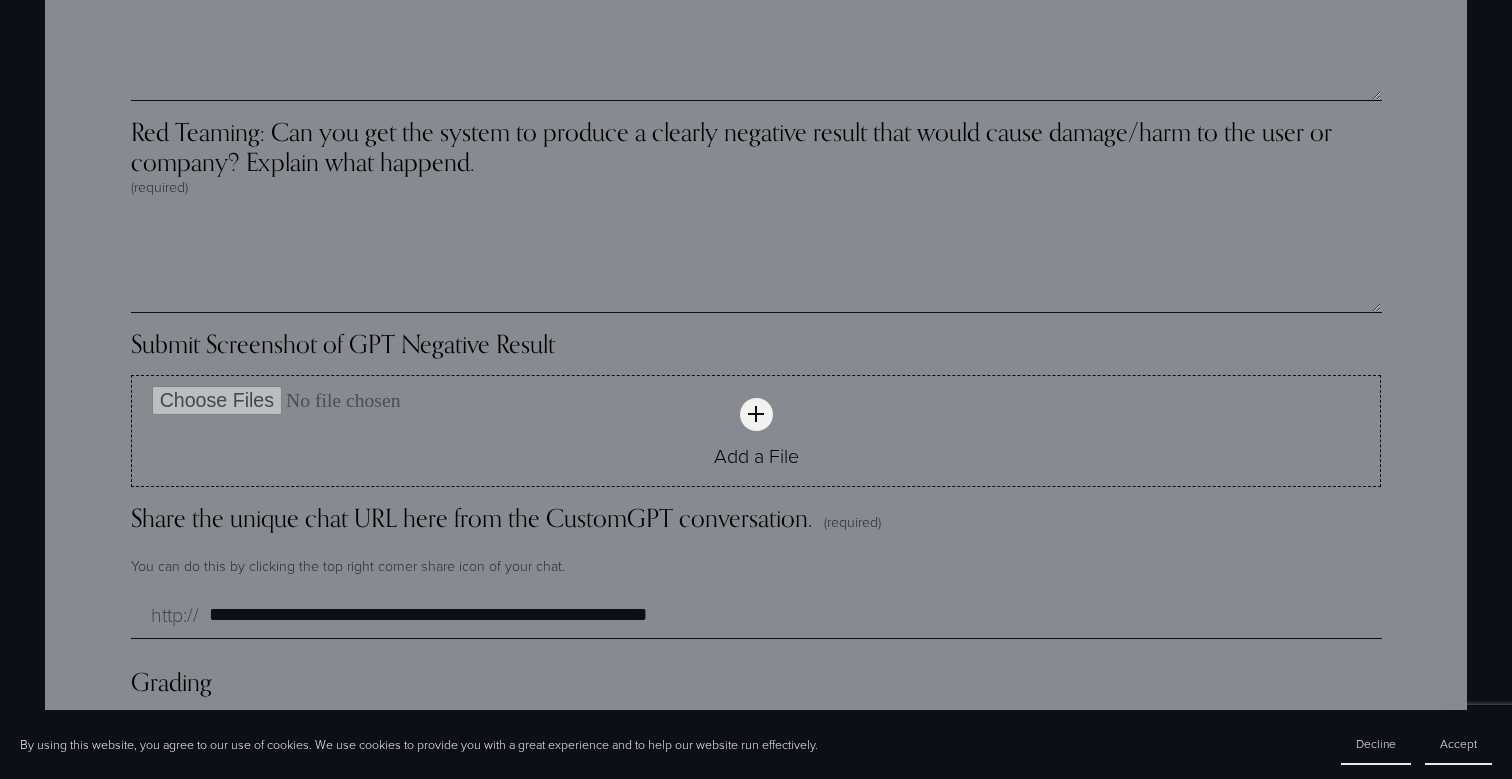 click on "**********" at bounding box center [755, -772] 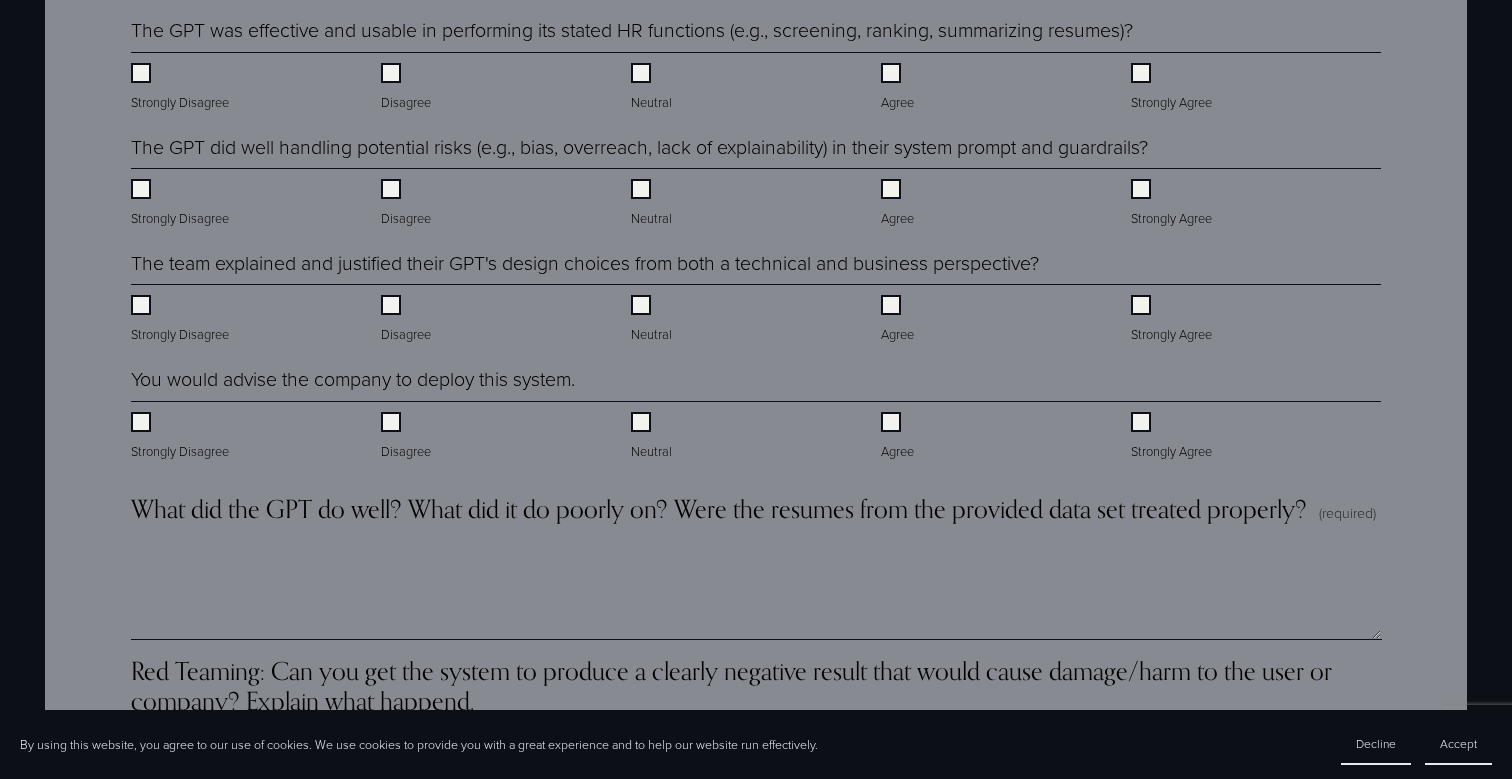 scroll, scrollTop: 4182, scrollLeft: 0, axis: vertical 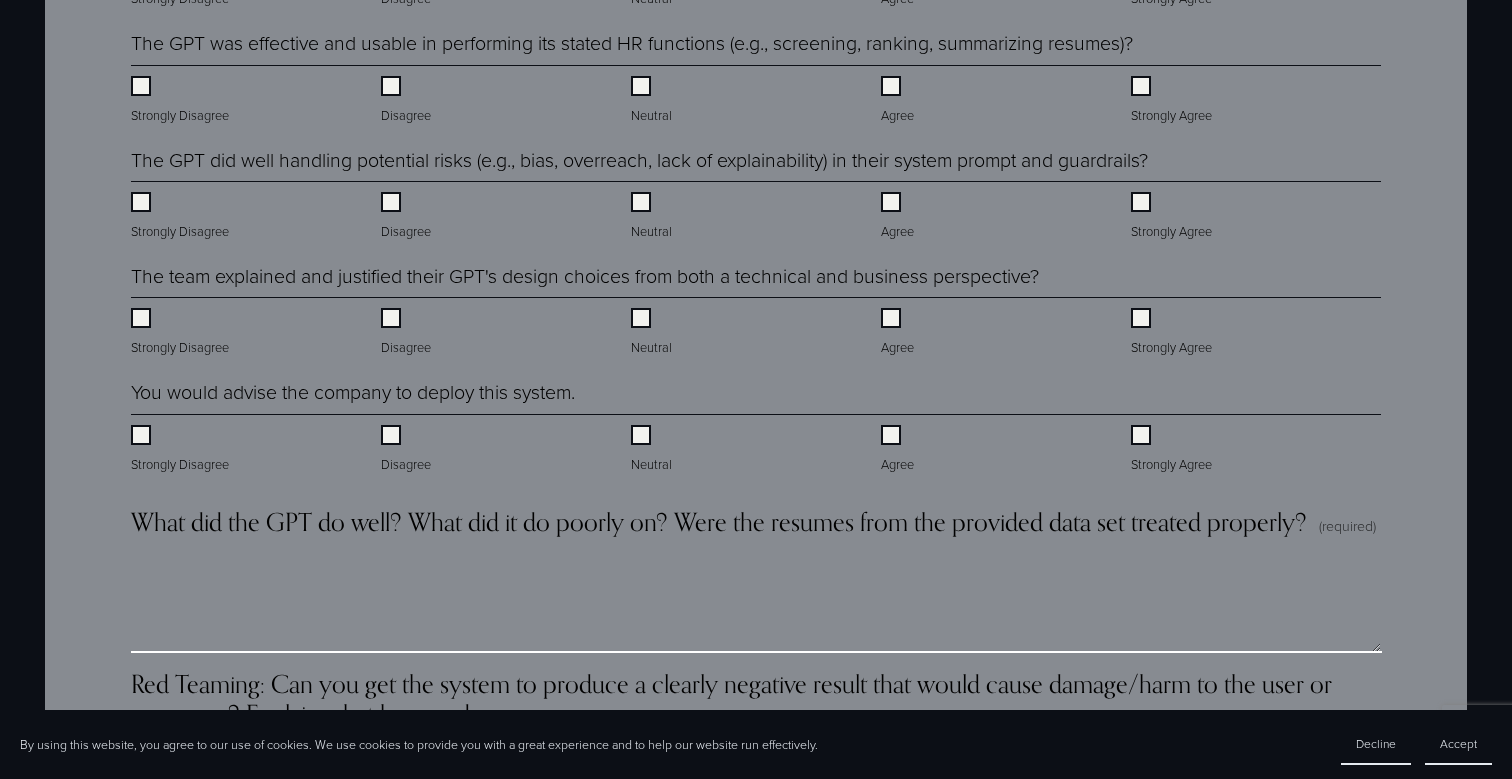 click on "What did the GPT do well? What did it do poorly on? Were the resumes from the provided data set treated properly? (required)" at bounding box center [756, 603] 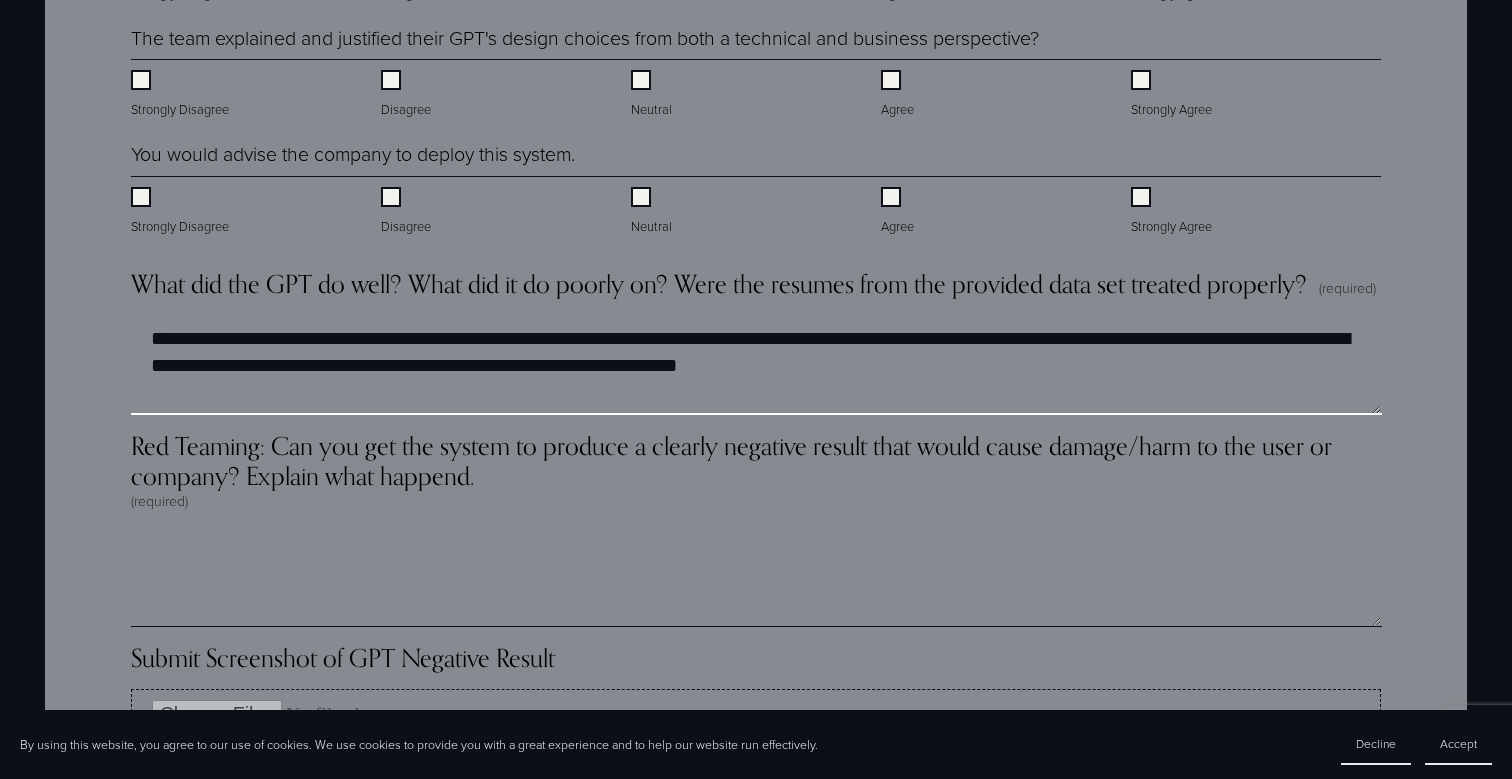 scroll, scrollTop: 4420, scrollLeft: 0, axis: vertical 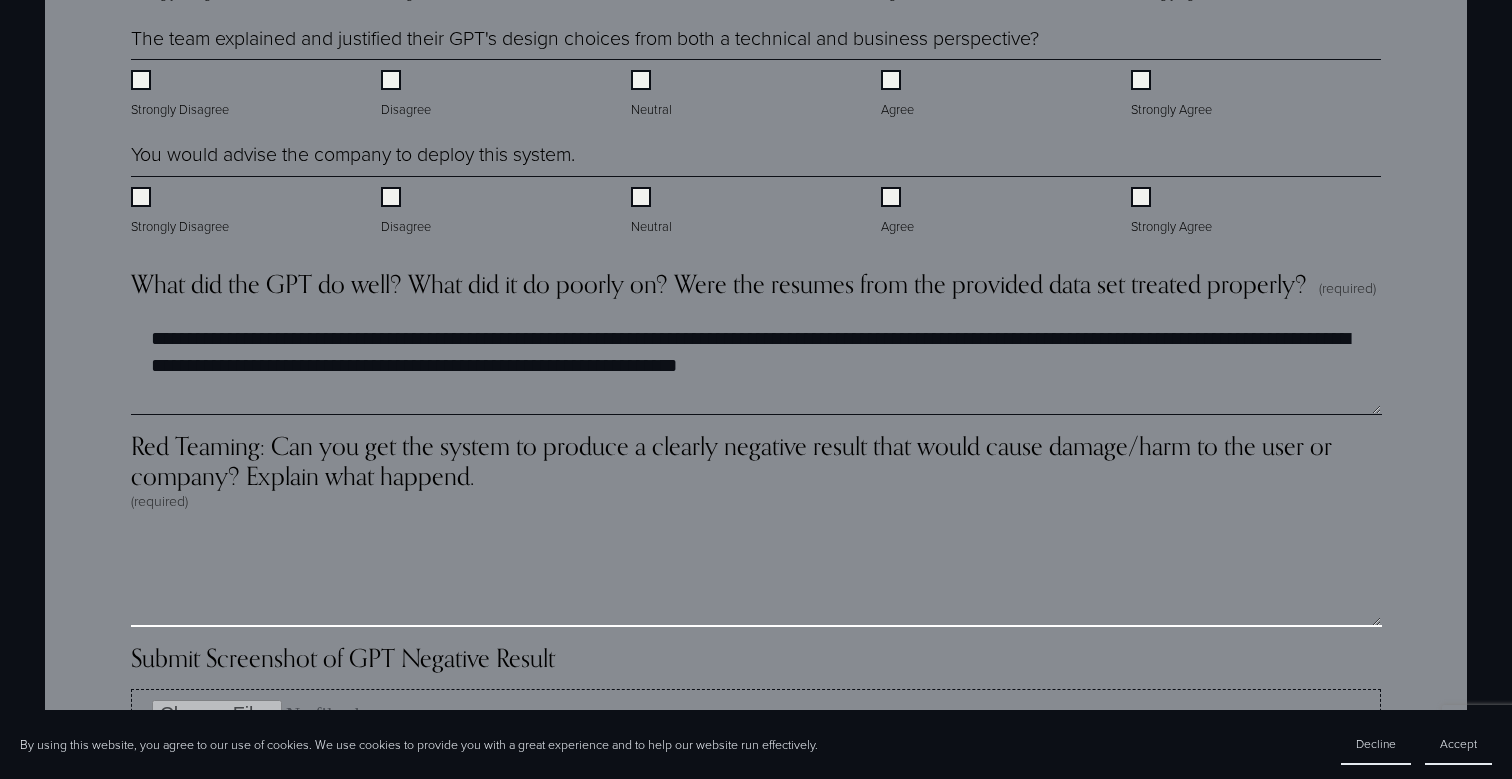 click on "Red Teaming: Can you get the system to produce a clearly negative result that would cause damage/harm to the user or company? Explain what happend. (required)" at bounding box center (756, 577) 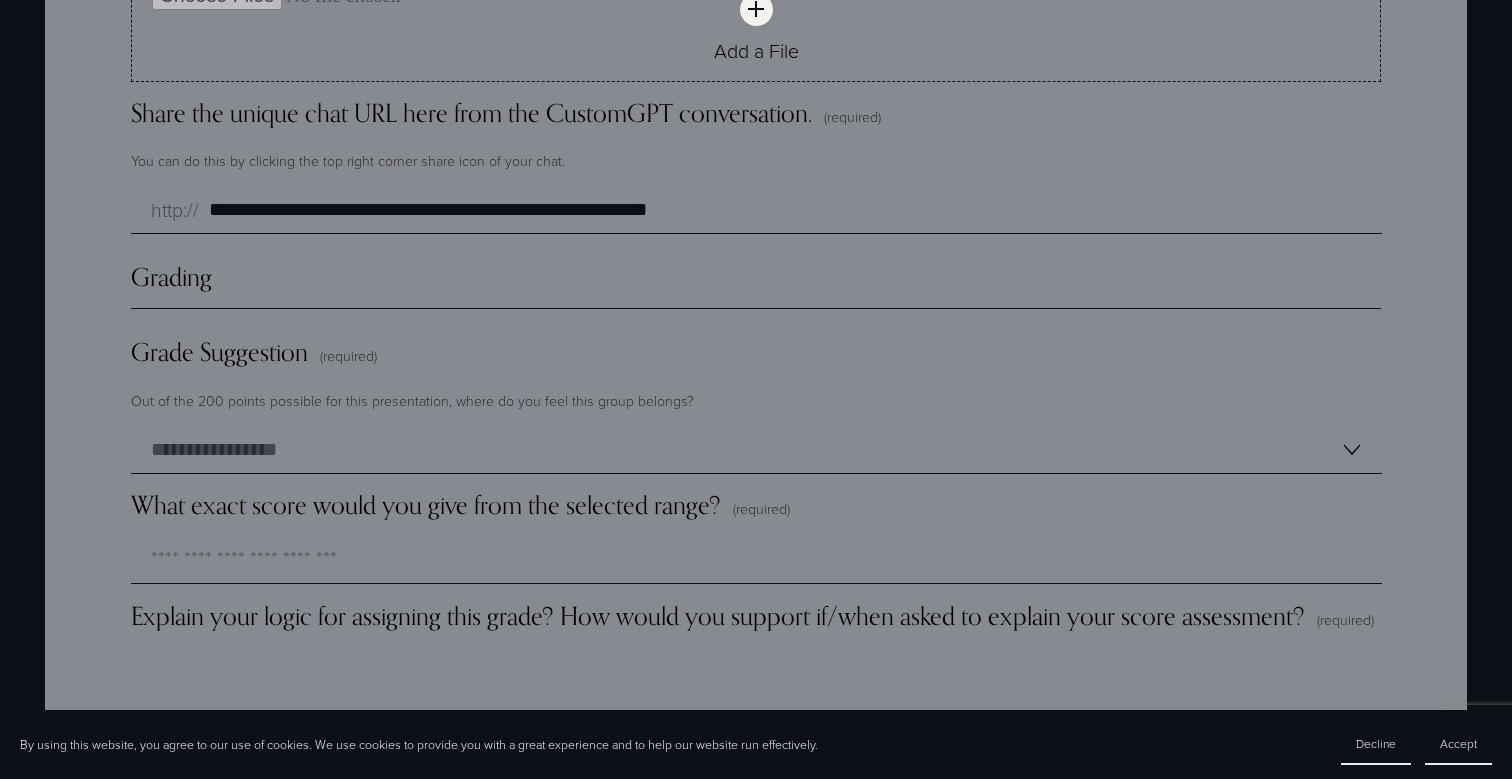 scroll, scrollTop: 5141, scrollLeft: 0, axis: vertical 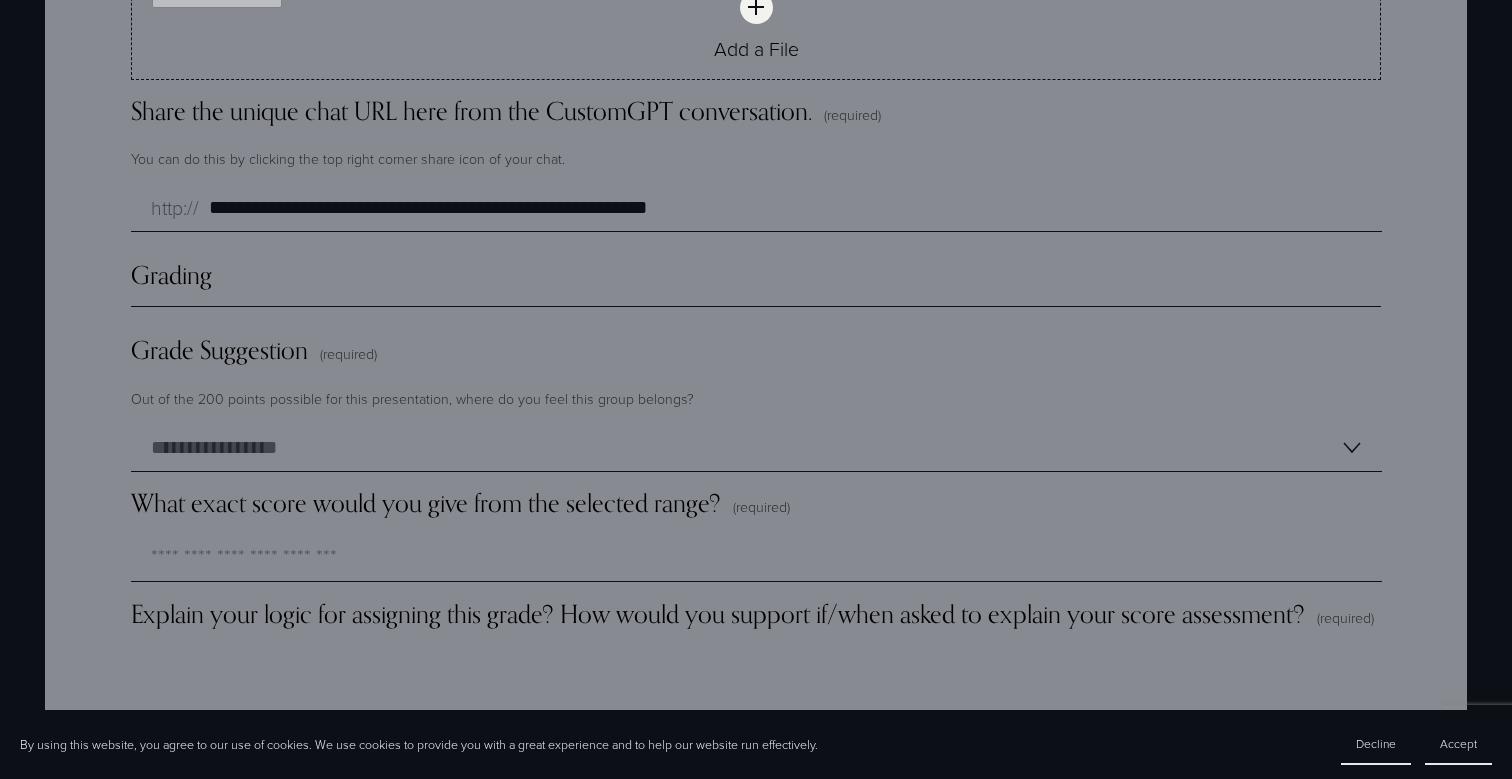 type on "**********" 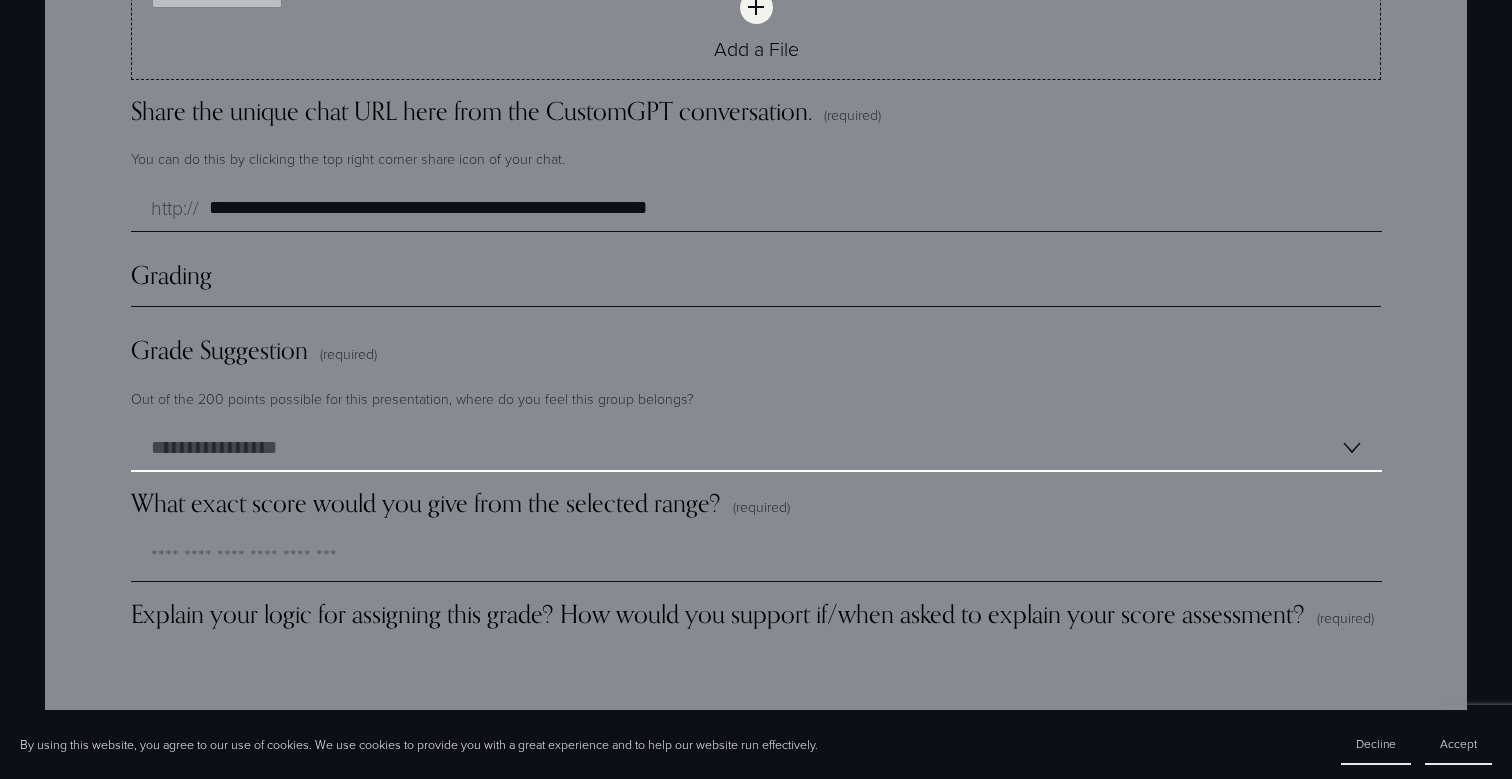 select on "**********" 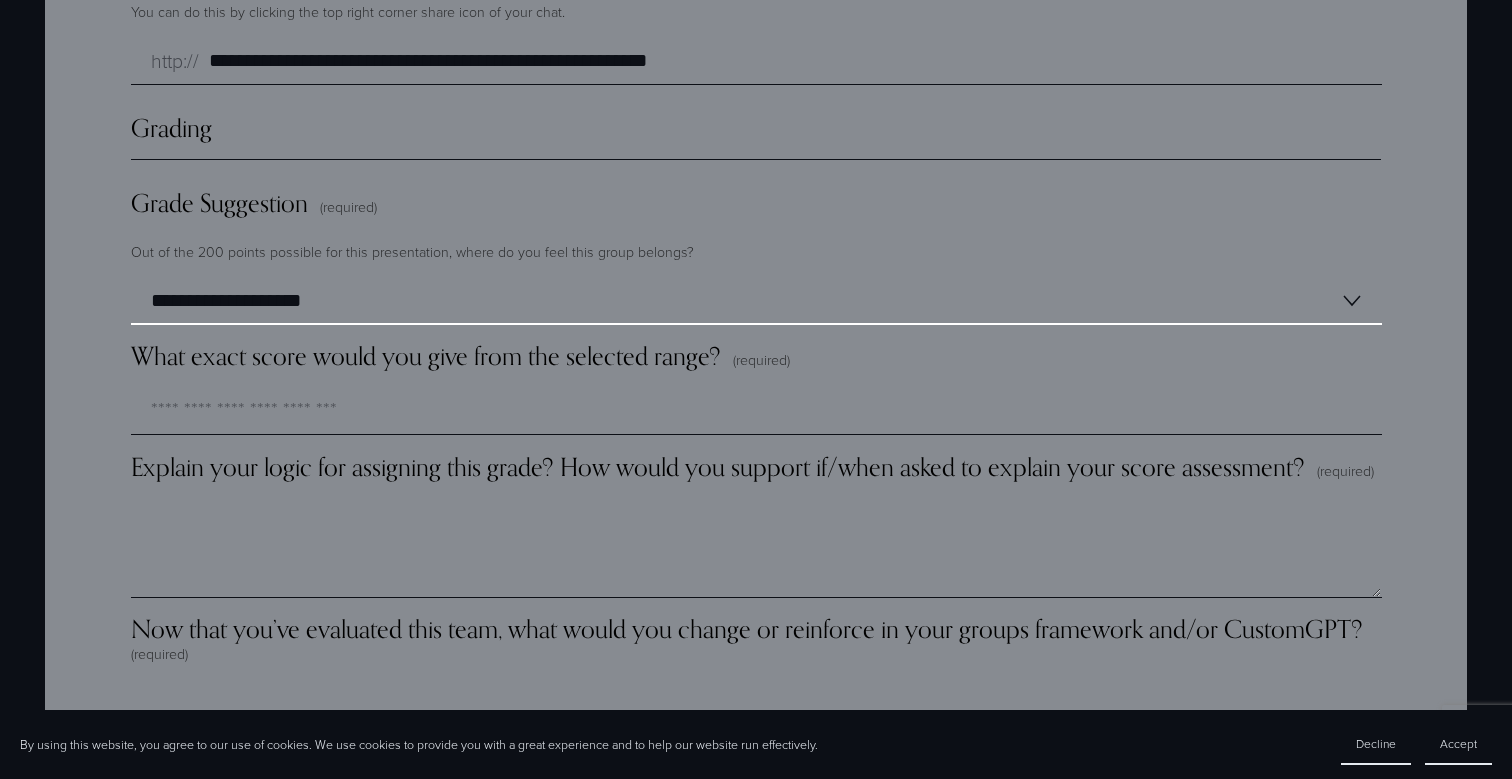 scroll, scrollTop: 5289, scrollLeft: 0, axis: vertical 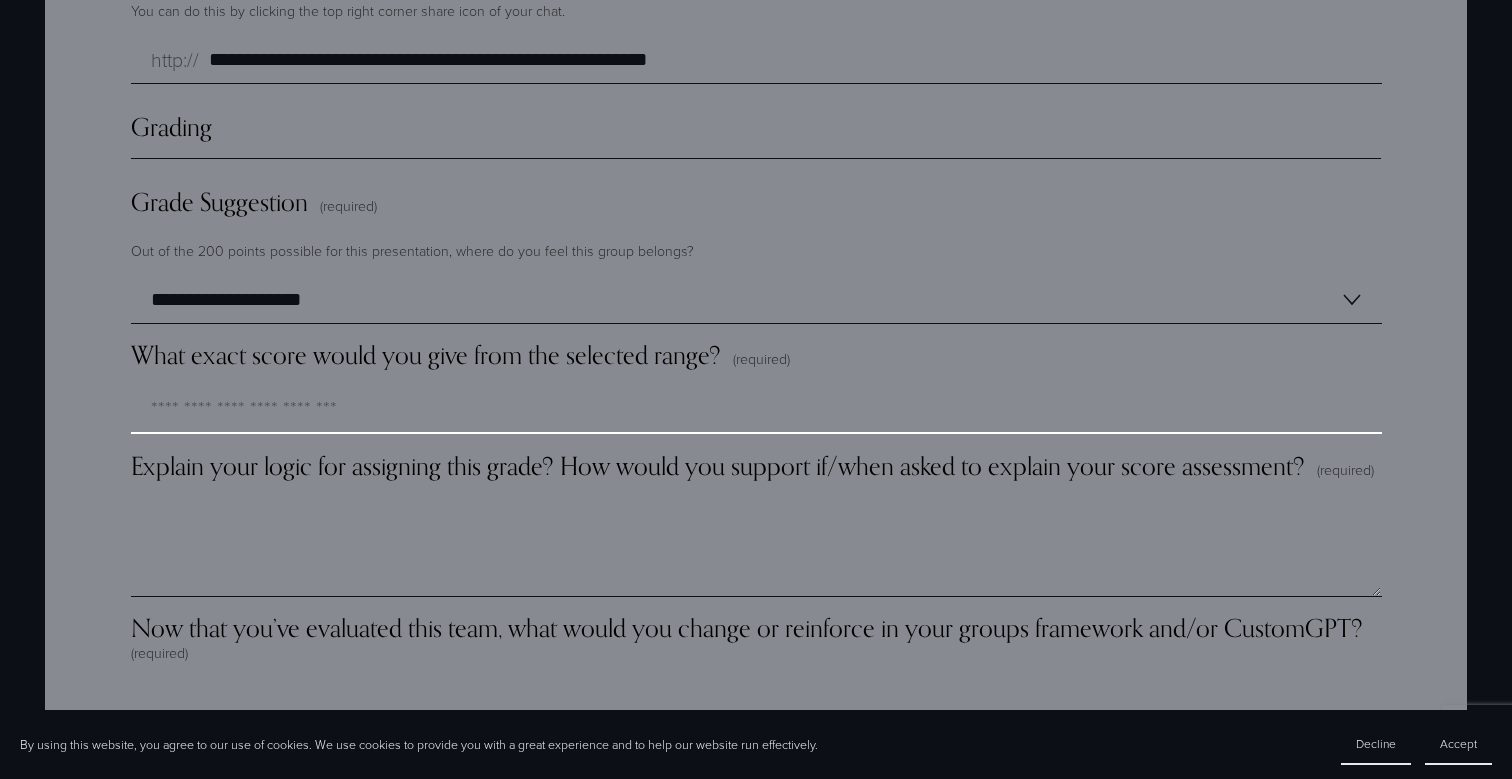 click on "What exact score would you give from the selected range? (required)" at bounding box center [756, 410] 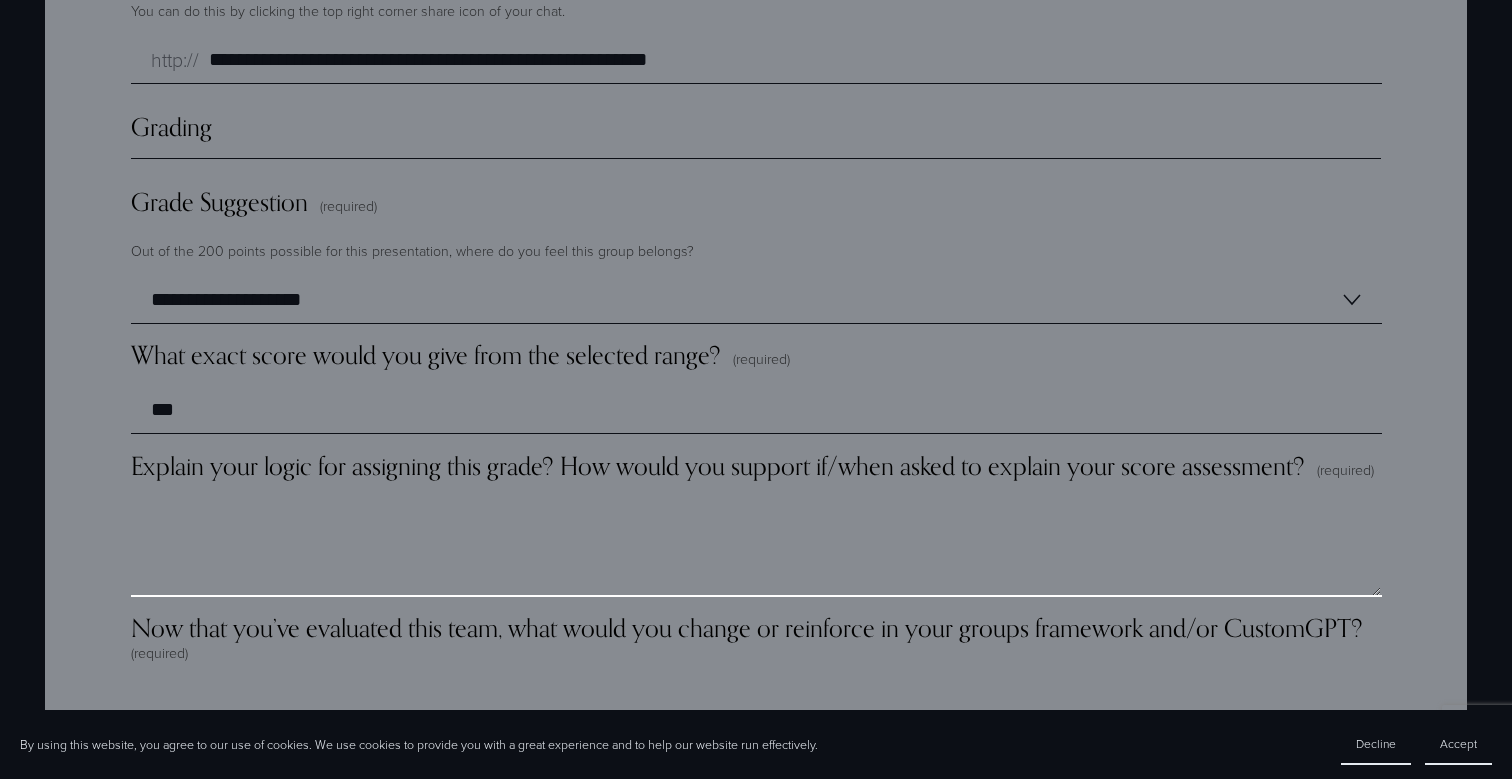 click on "Explain your logic for assigning this grade? How would you support if/when asked to explain  your score assessment? (required)" at bounding box center (756, 547) 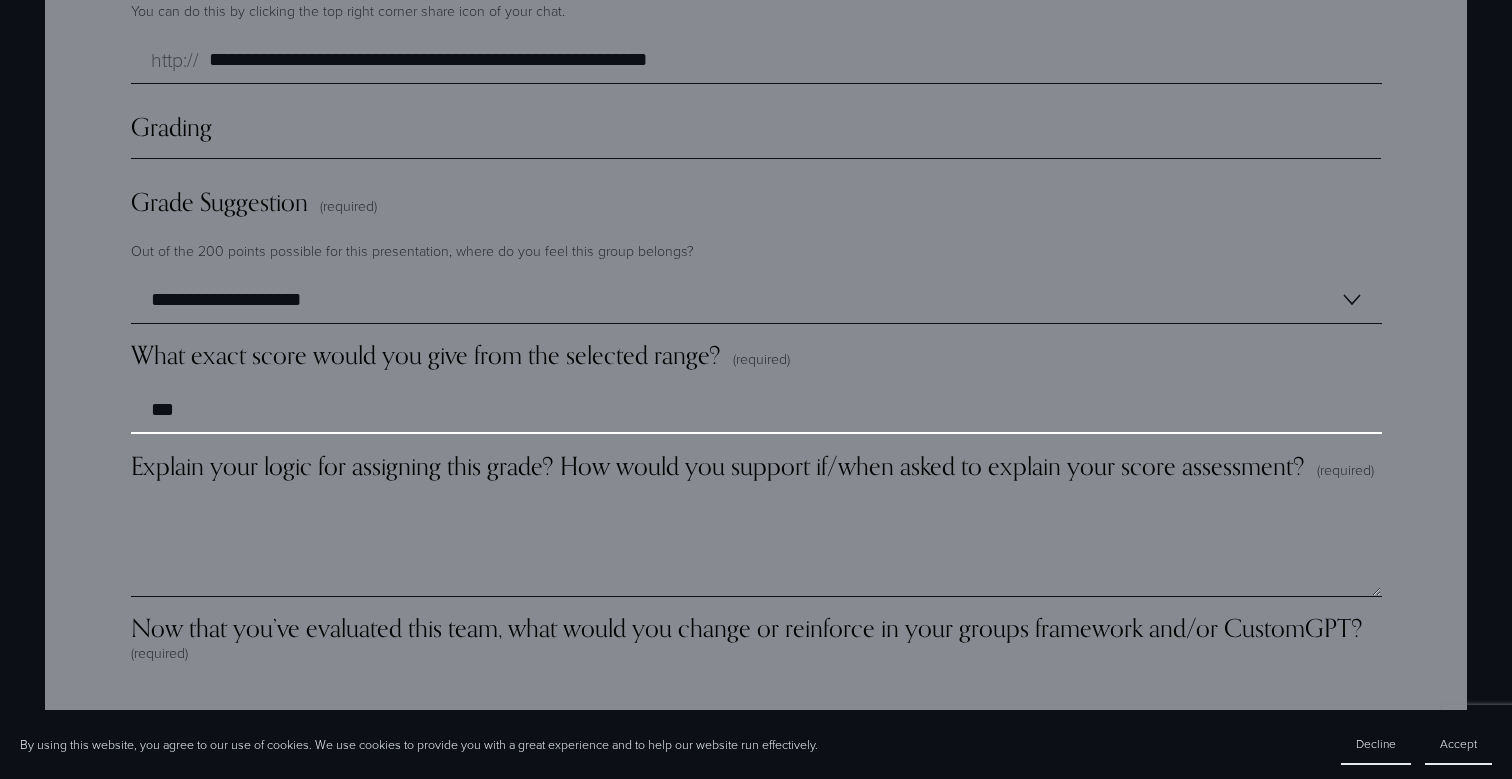 click on "***" at bounding box center (756, 410) 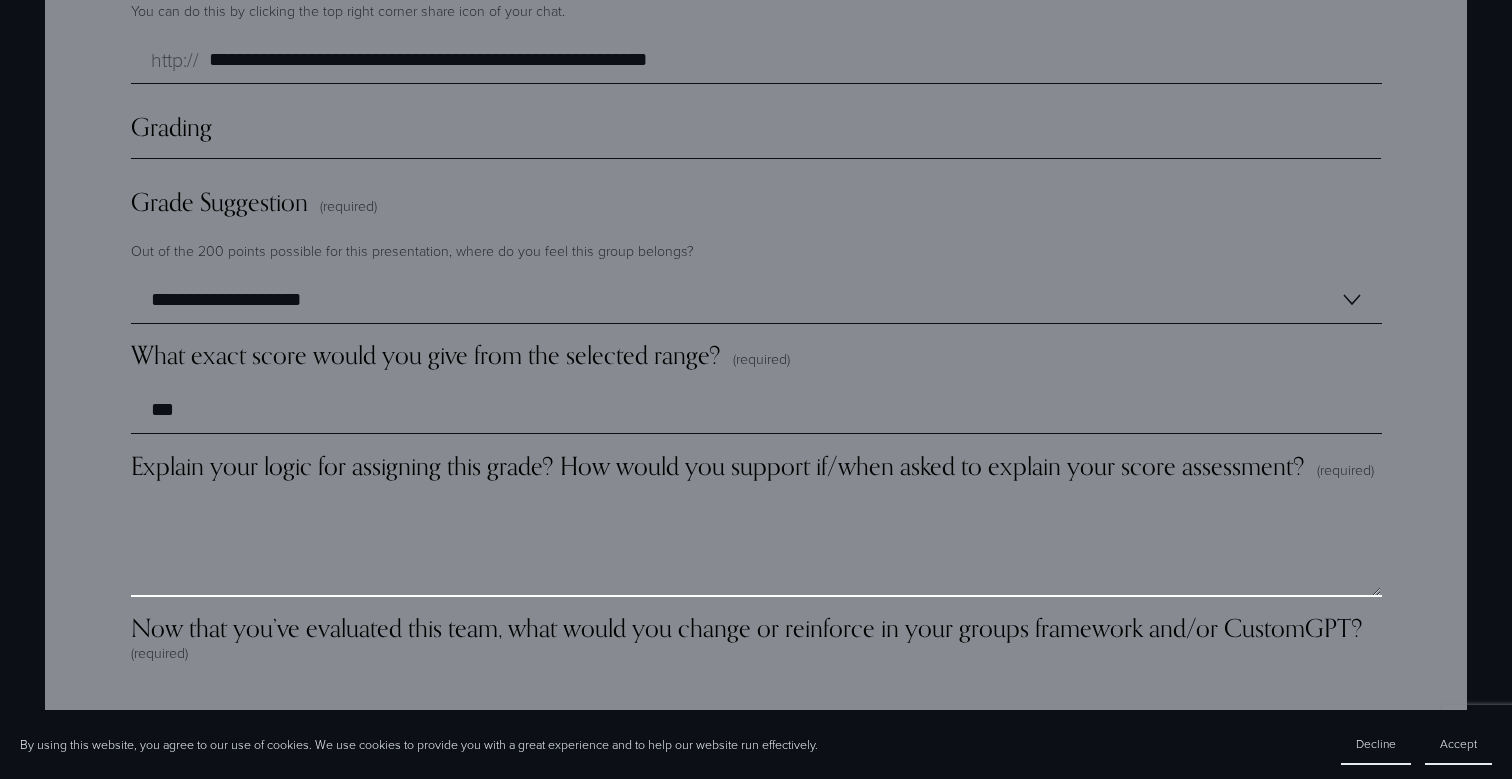click on "Explain your logic for assigning this grade? How would you support if/when asked to explain  your score assessment? (required)" at bounding box center (756, 547) 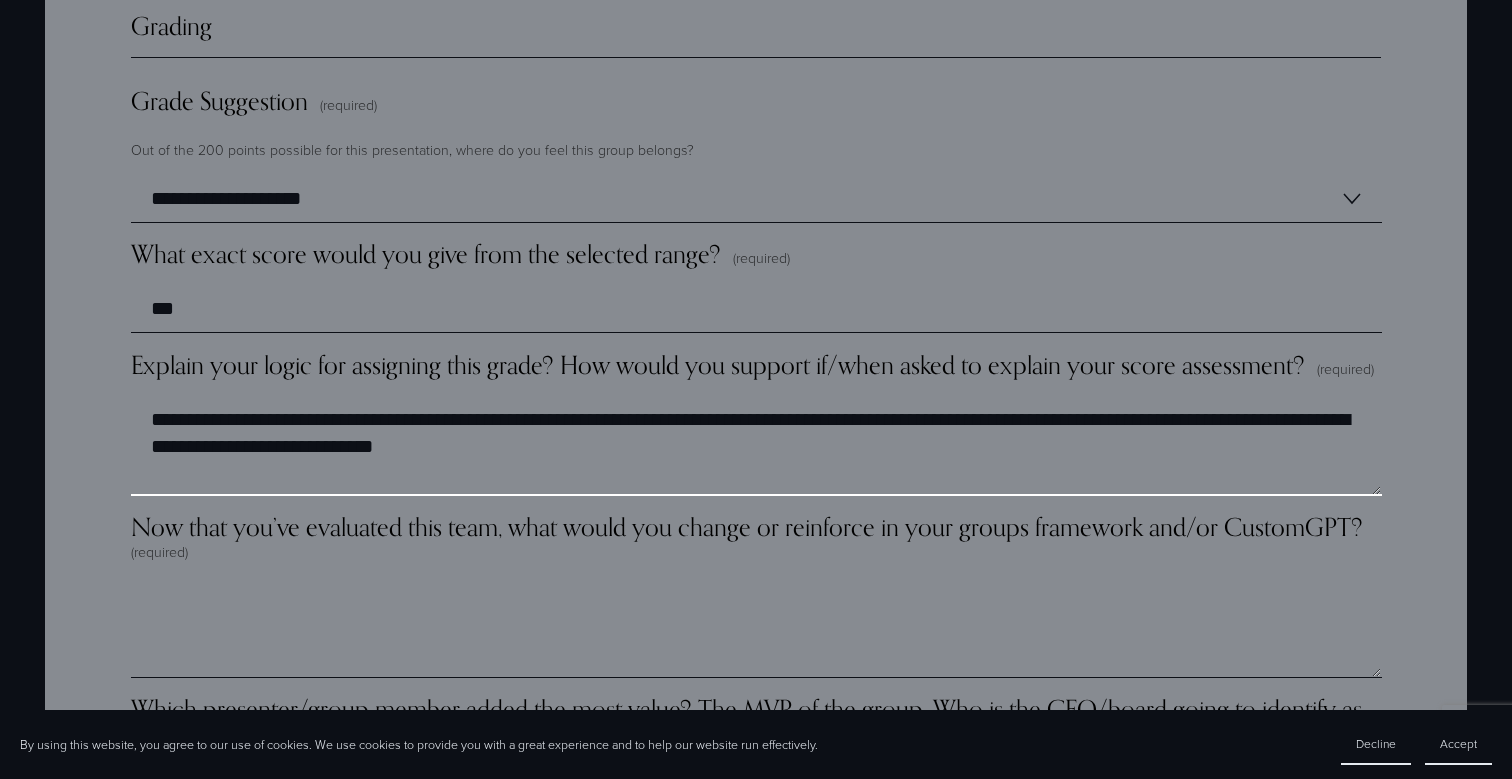scroll, scrollTop: 5392, scrollLeft: 0, axis: vertical 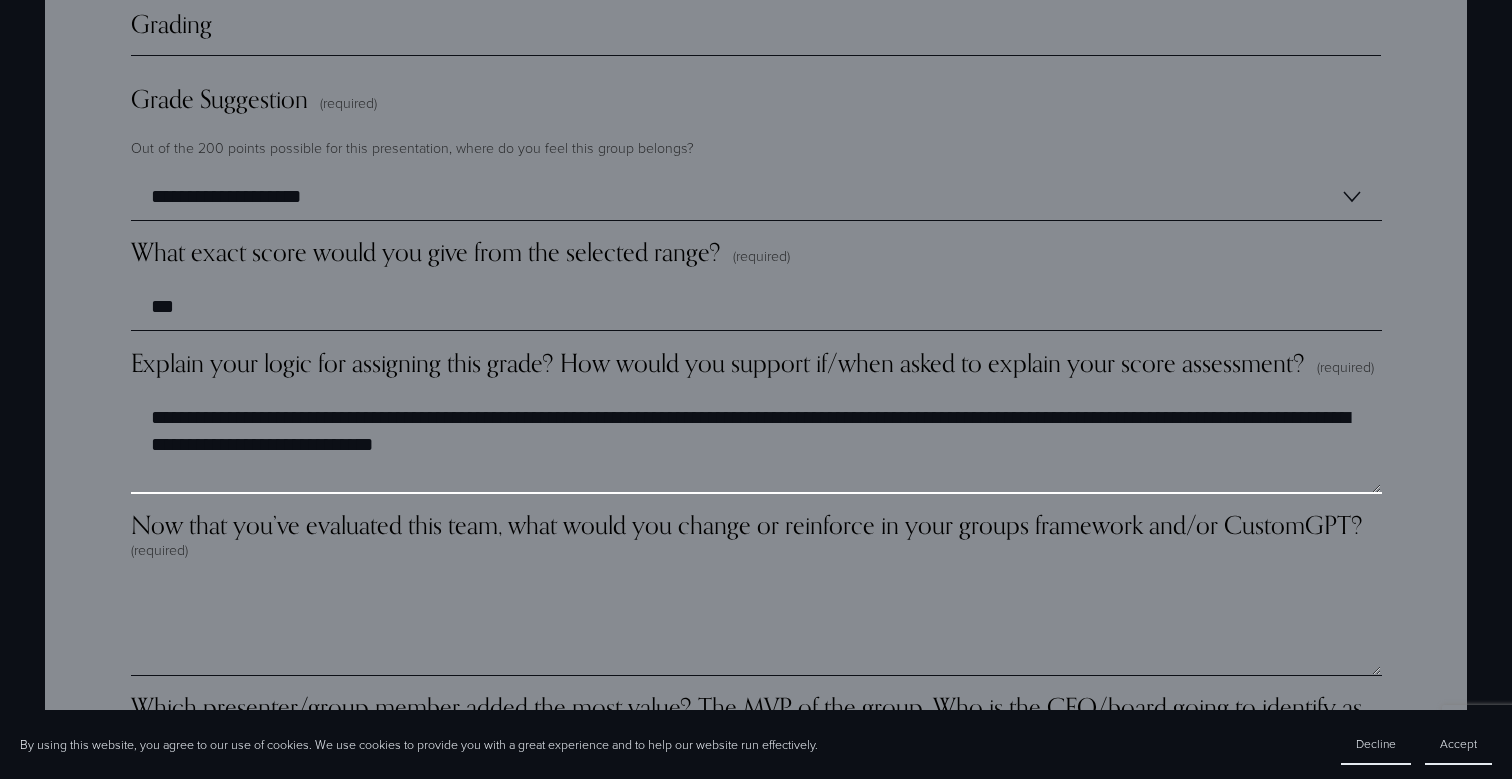 drag, startPoint x: 638, startPoint y: 372, endPoint x: 475, endPoint y: 368, distance: 163.04907 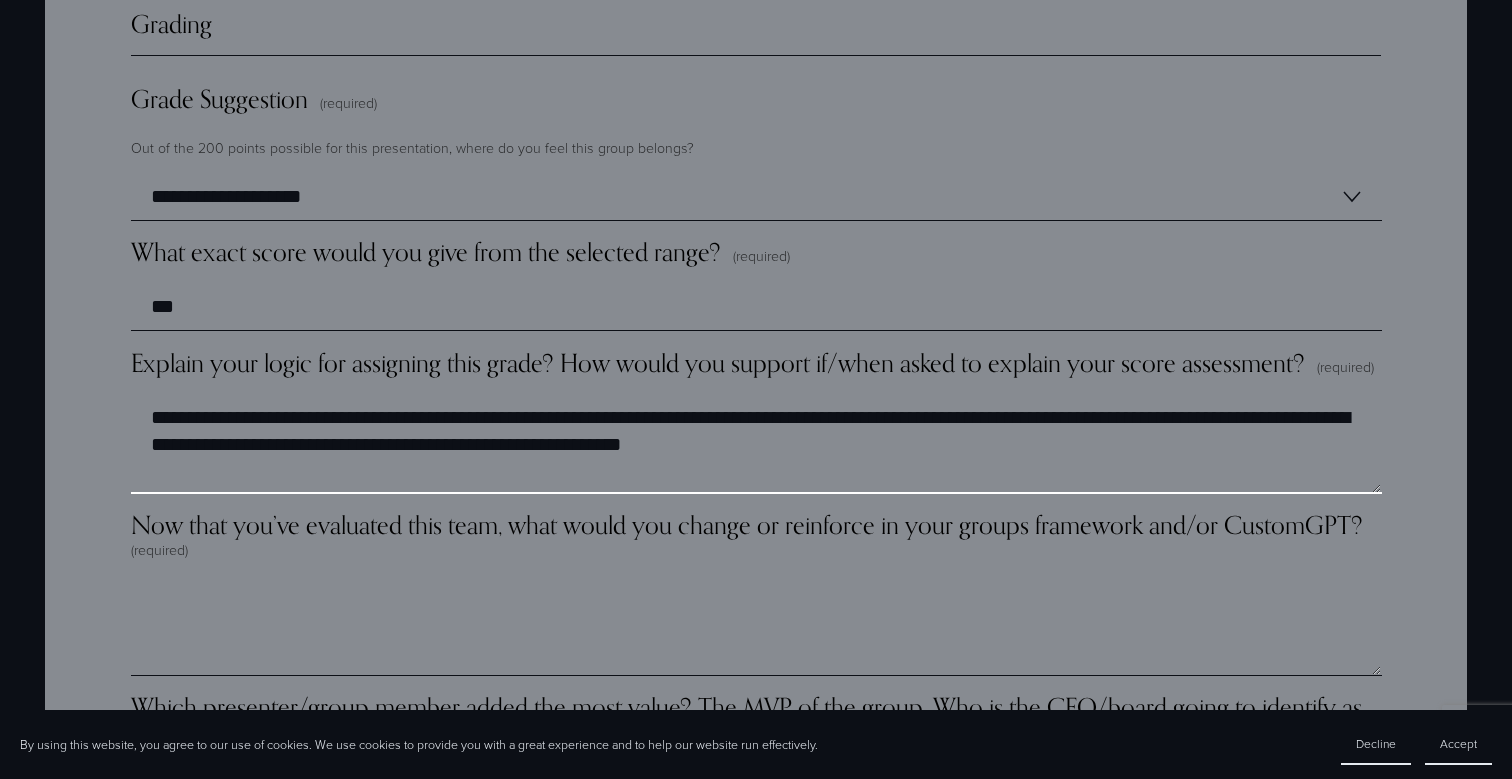 scroll, scrollTop: 5506, scrollLeft: 0, axis: vertical 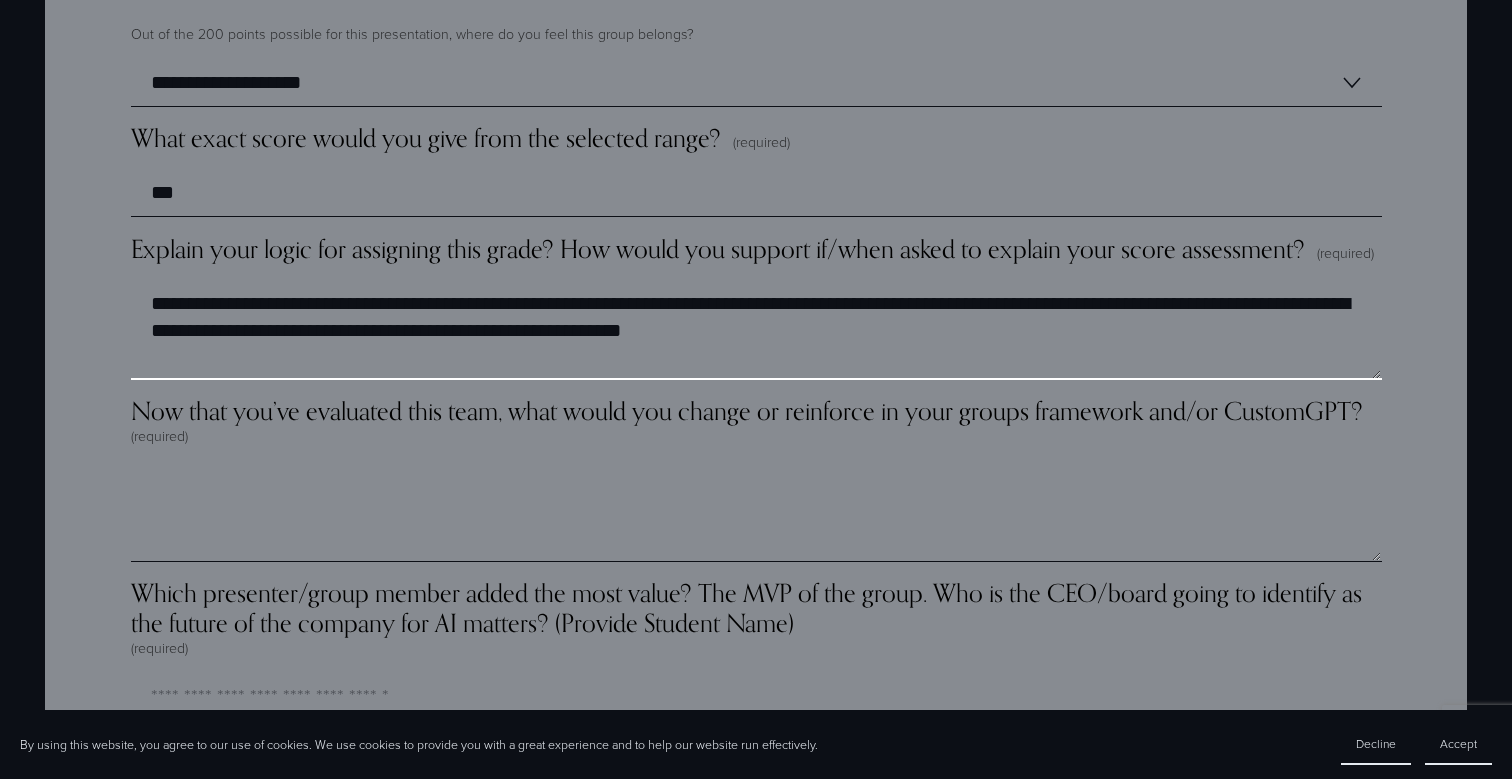 type on "**********" 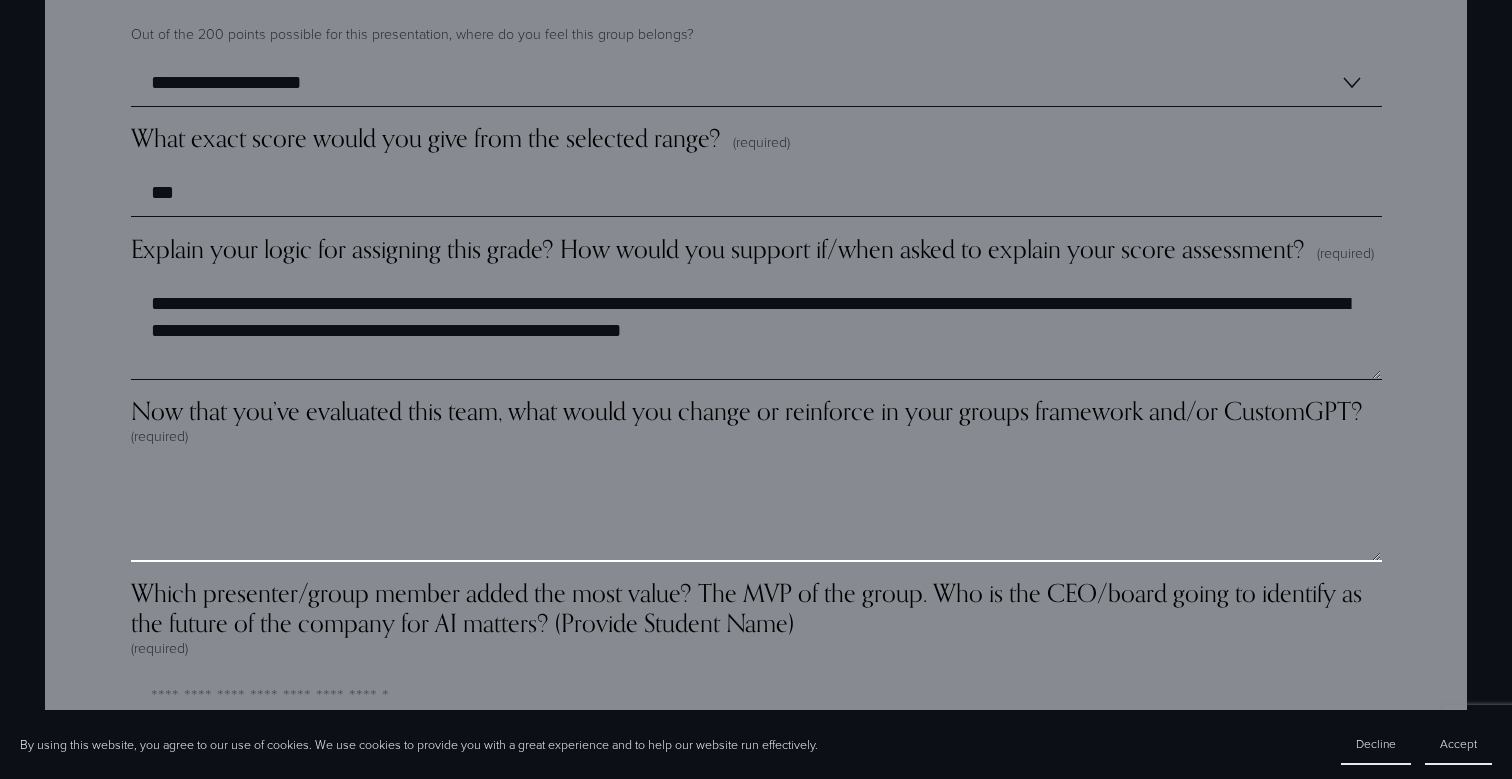 click on "Now that you’ve evaluated this team, what would you change or reinforce in your groups framework and/or CustomGPT? (required)" at bounding box center [756, 512] 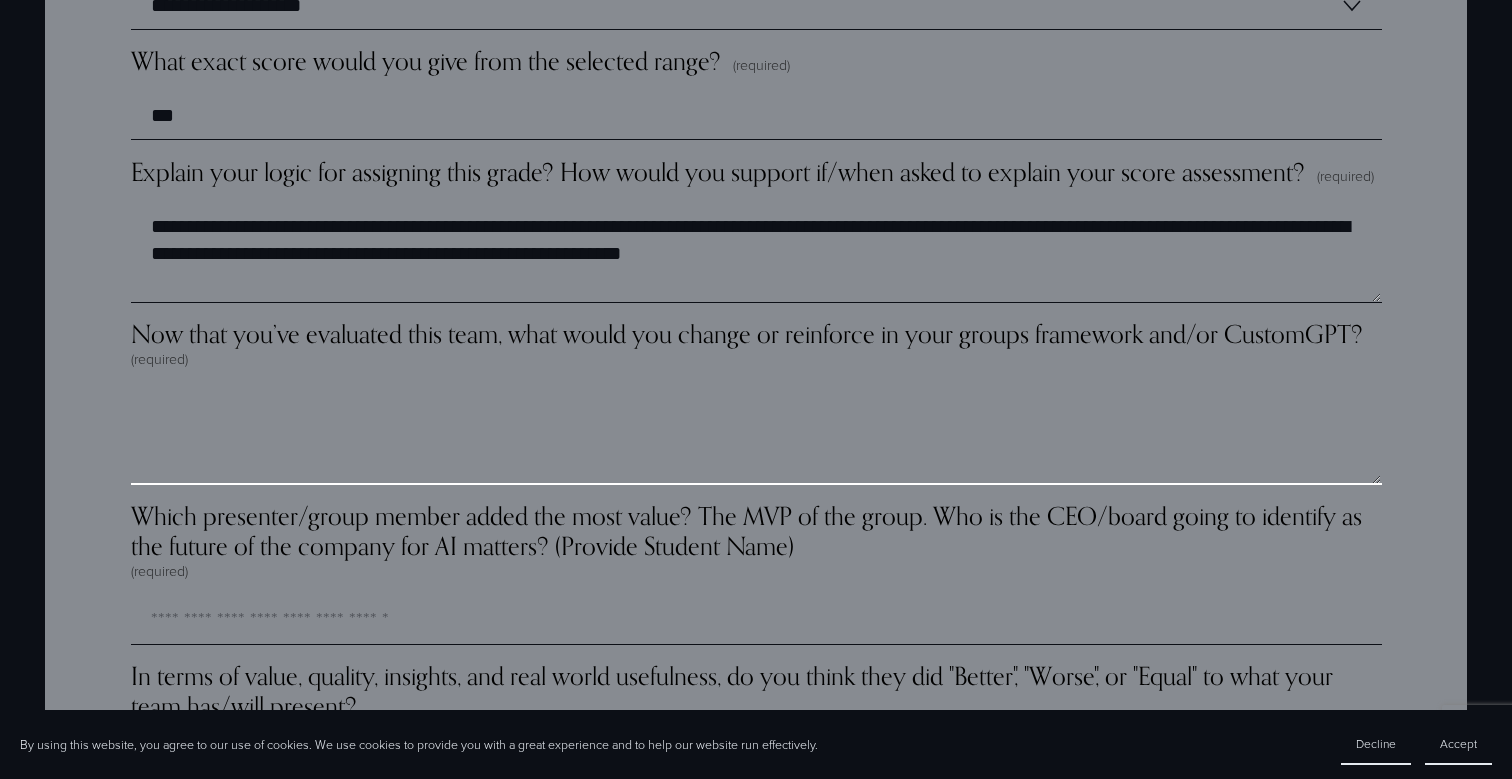 scroll, scrollTop: 5592, scrollLeft: 0, axis: vertical 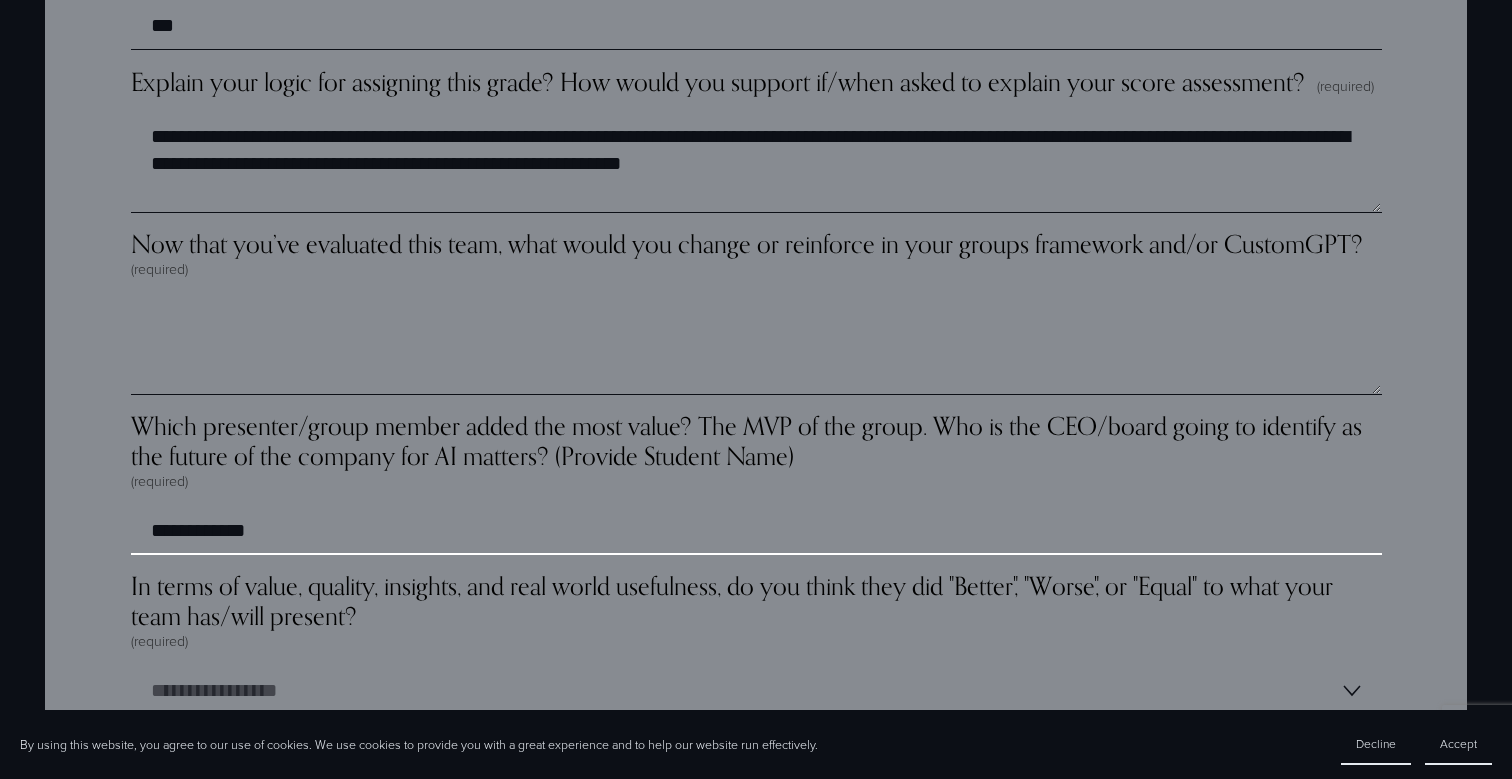 type on "**********" 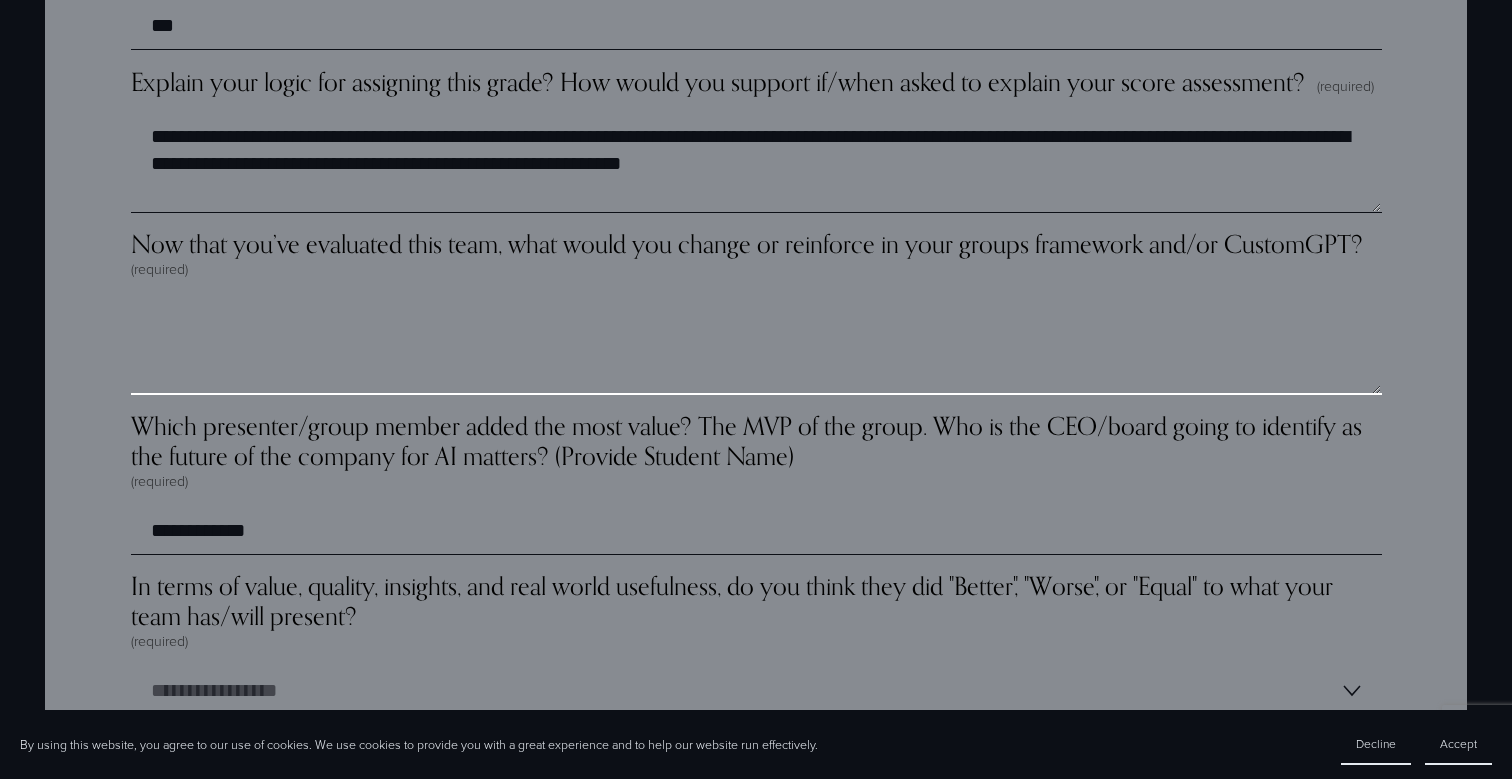 click on "Now that you’ve evaluated this team, what would you change or reinforce in your groups framework and/or CustomGPT? (required)" at bounding box center [756, 345] 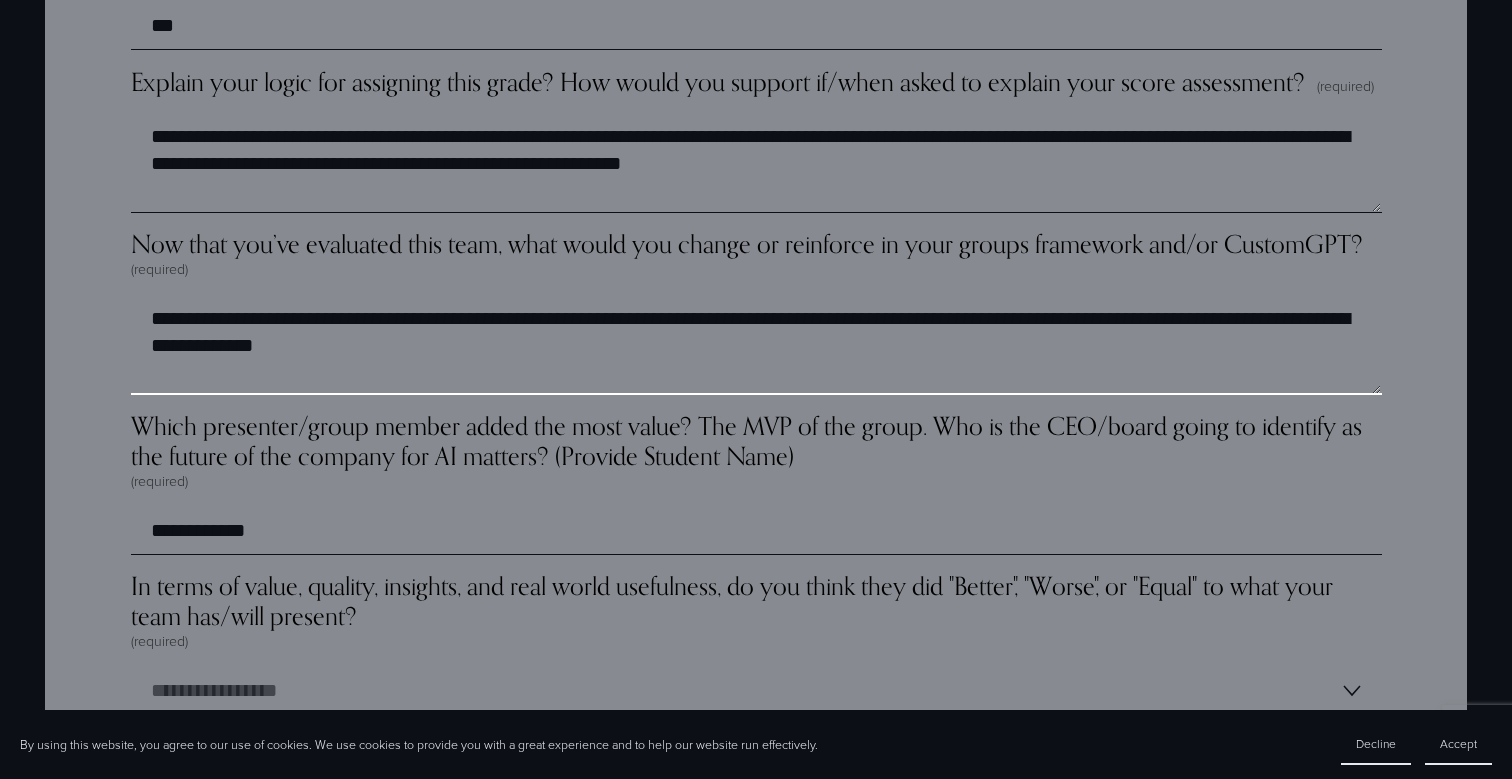 scroll, scrollTop: 5839, scrollLeft: 0, axis: vertical 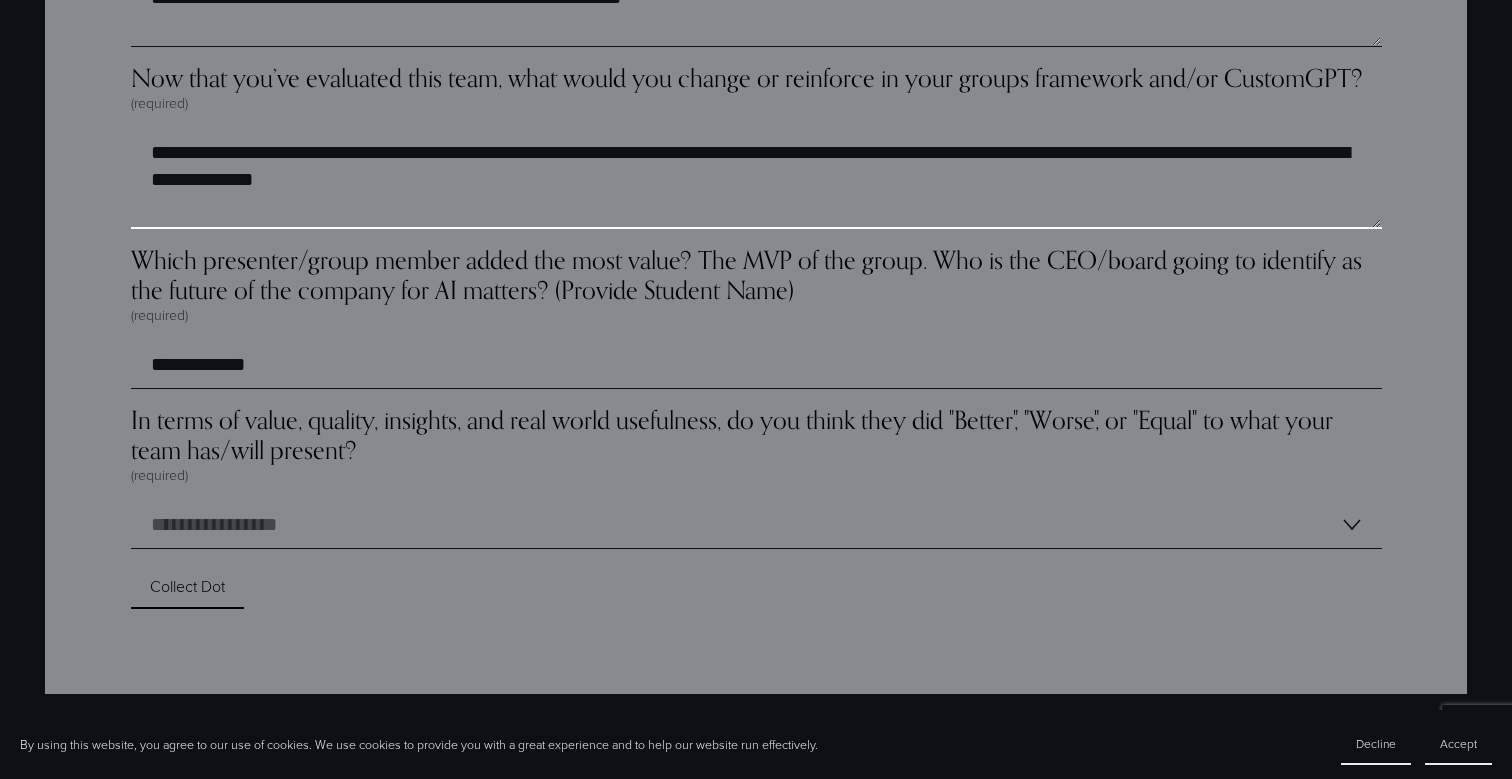 type on "**********" 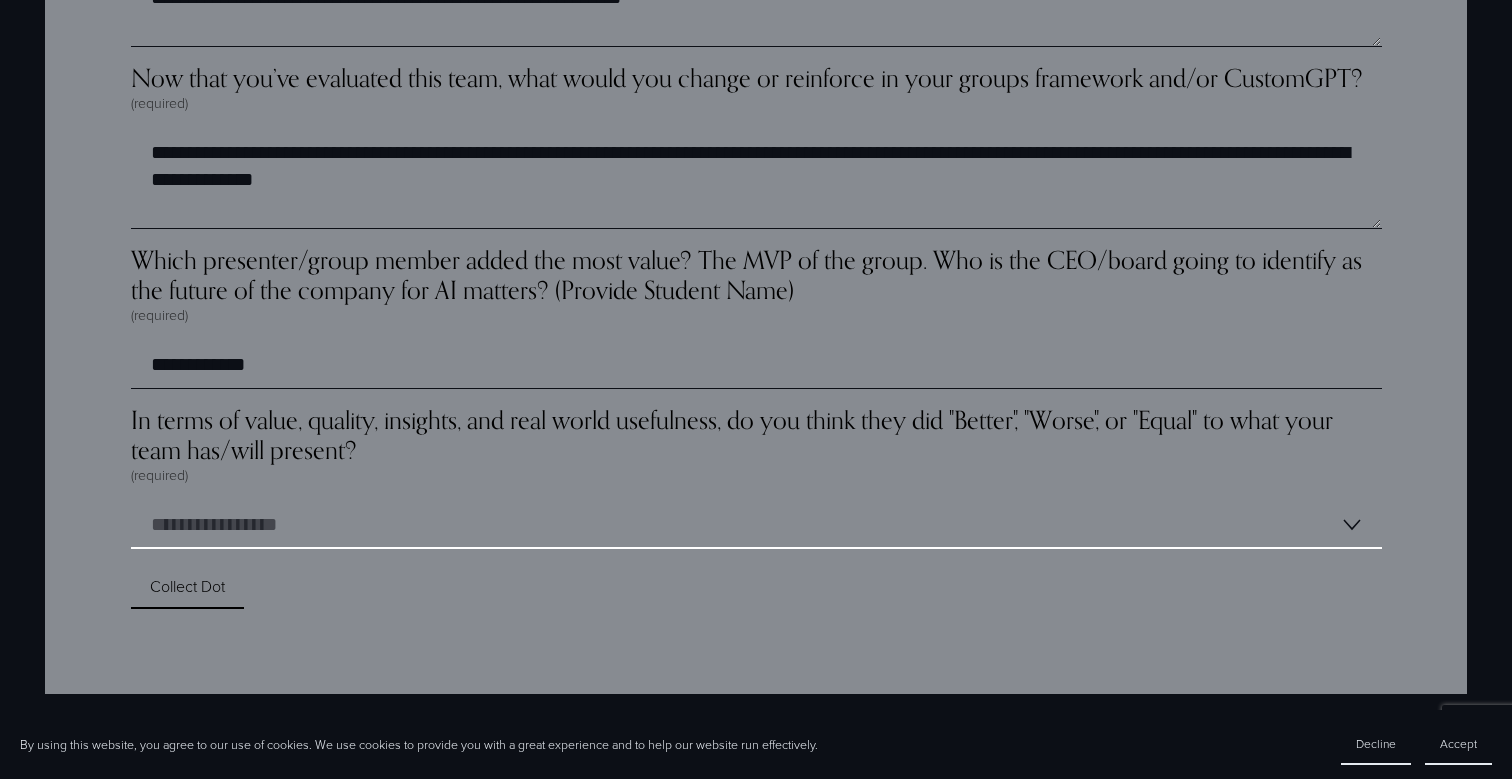 select on "**********" 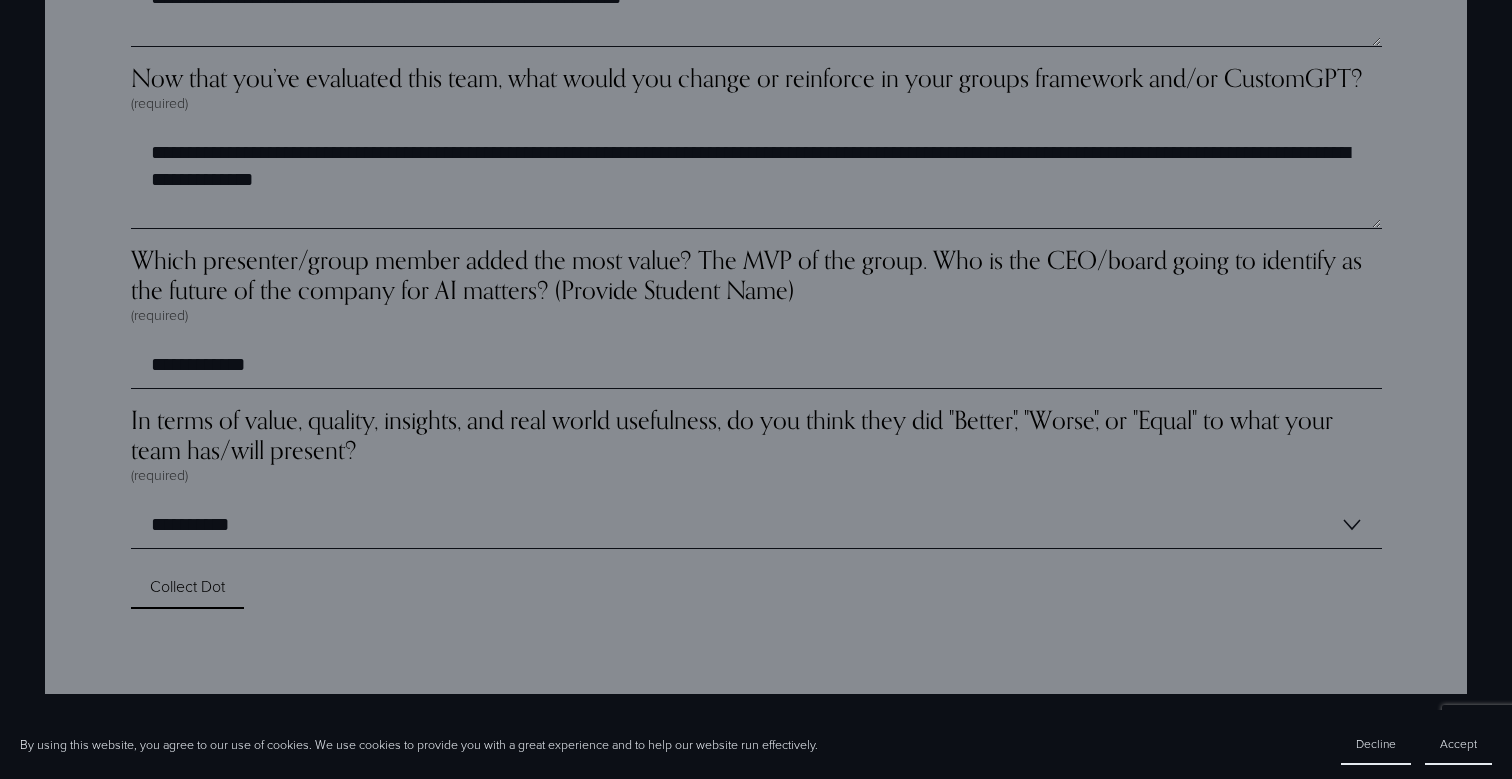 click on "Collect Dot Collect Dot" at bounding box center [756, 587] 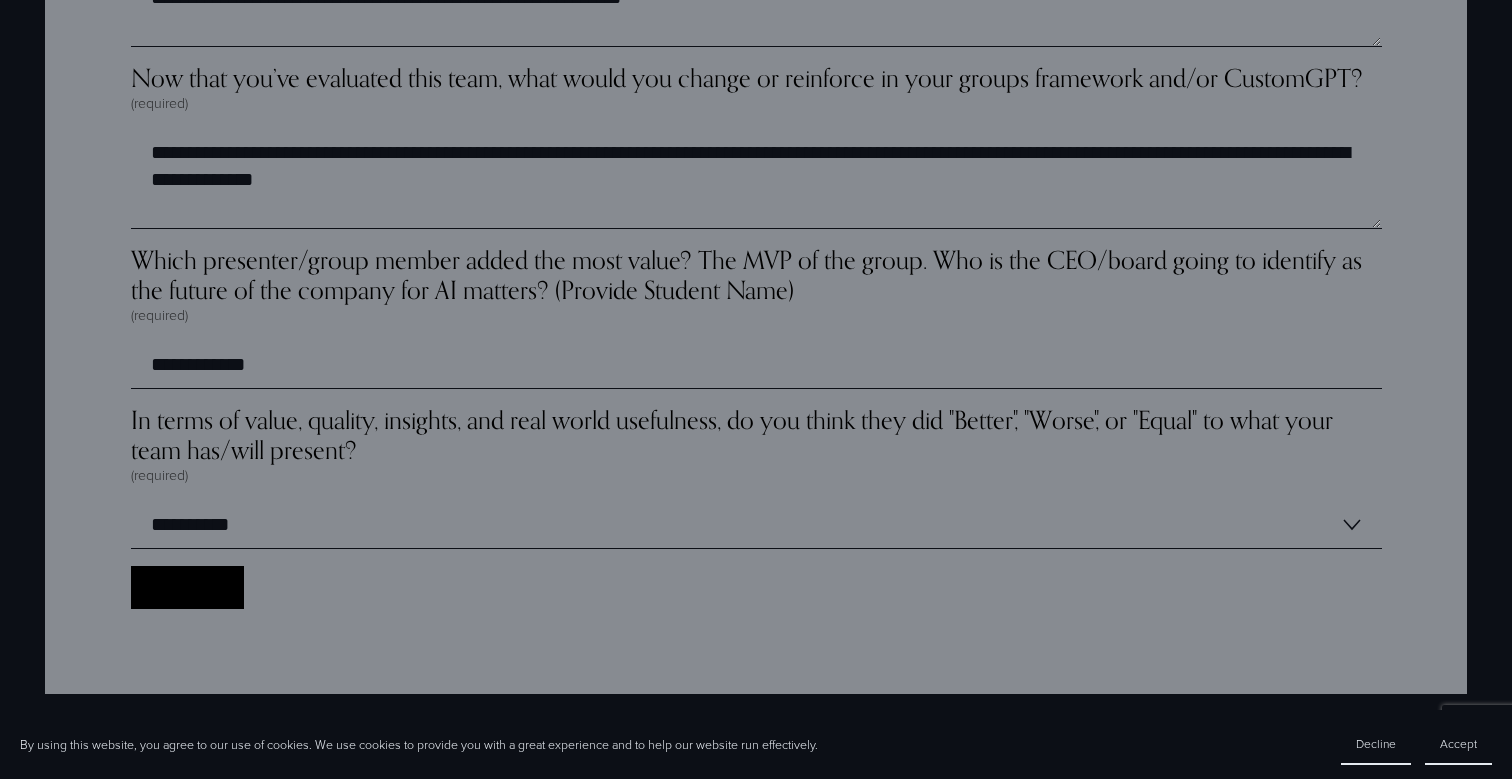 click on "Collect Dot Collect Dot" at bounding box center [187, 587] 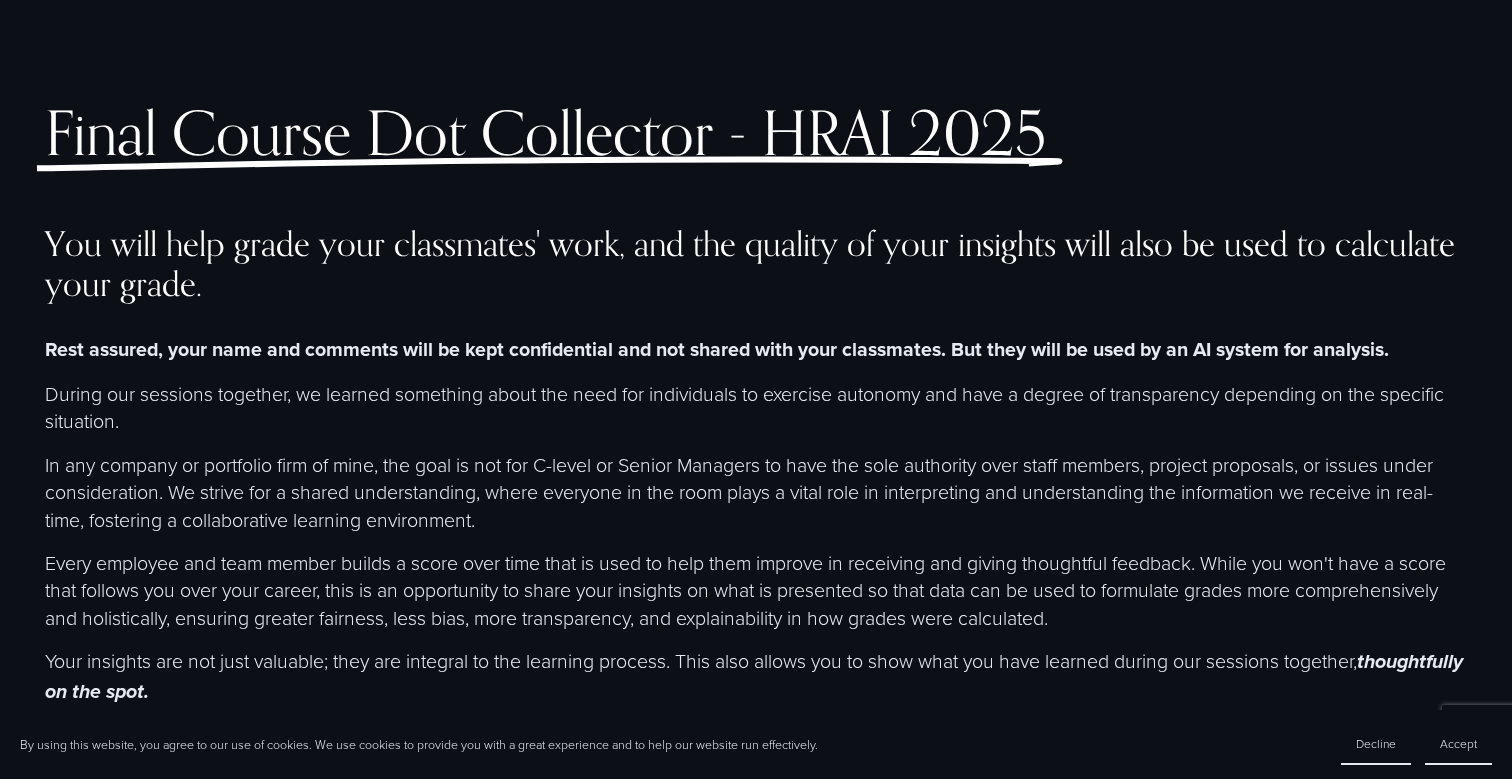 scroll, scrollTop: 0, scrollLeft: 0, axis: both 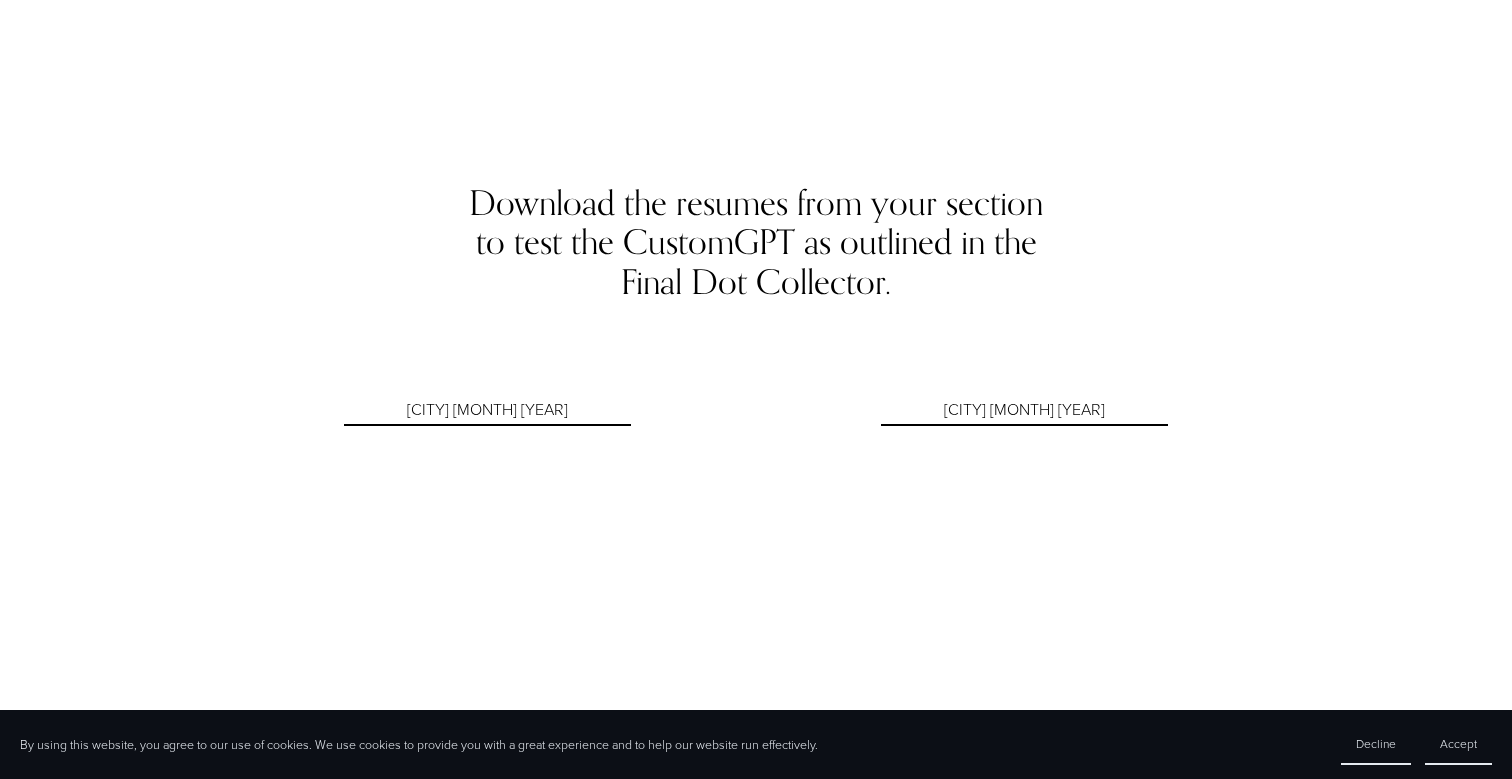 click on "[CITY] [MONTH] [YEAR]" at bounding box center [487, 410] 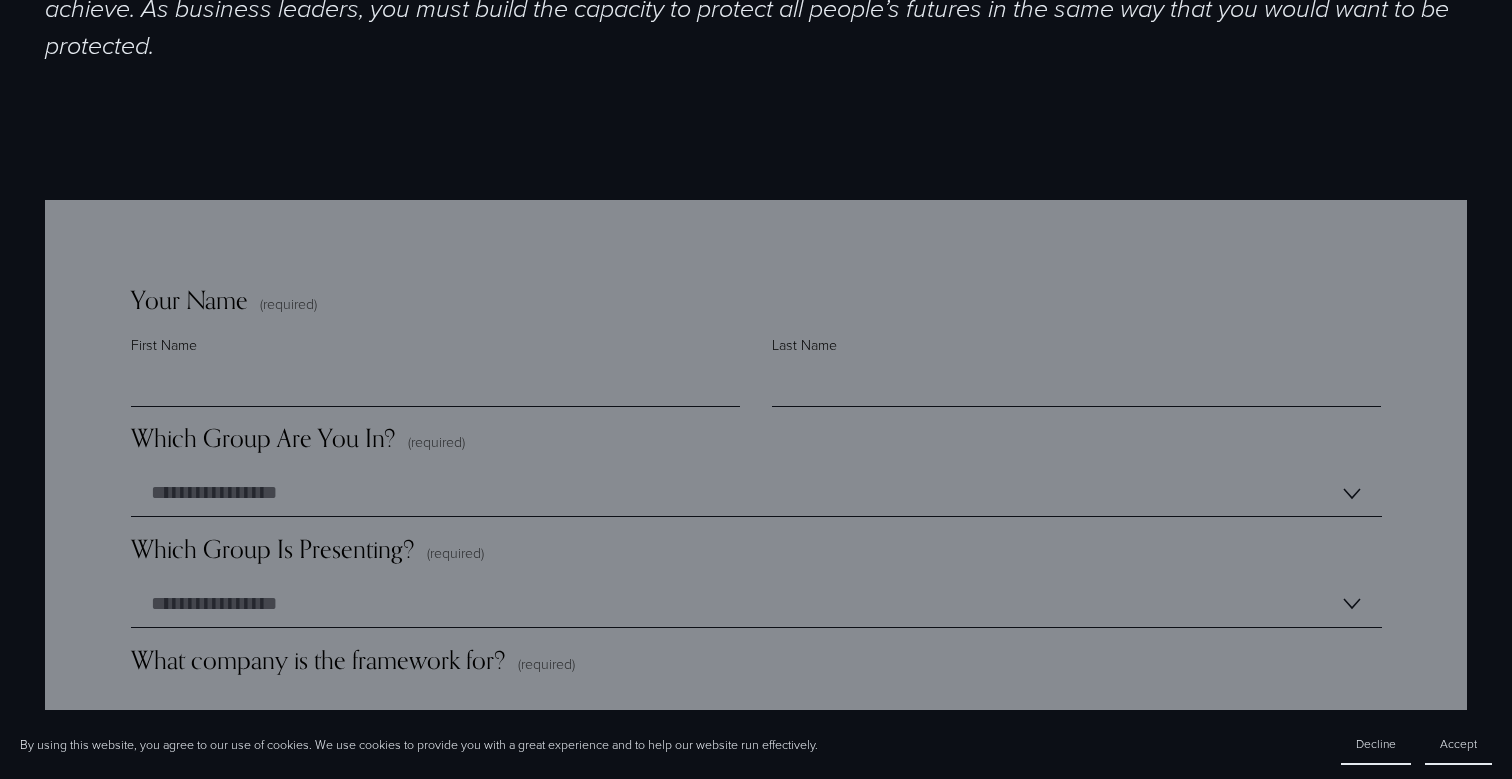 scroll, scrollTop: 1201, scrollLeft: 0, axis: vertical 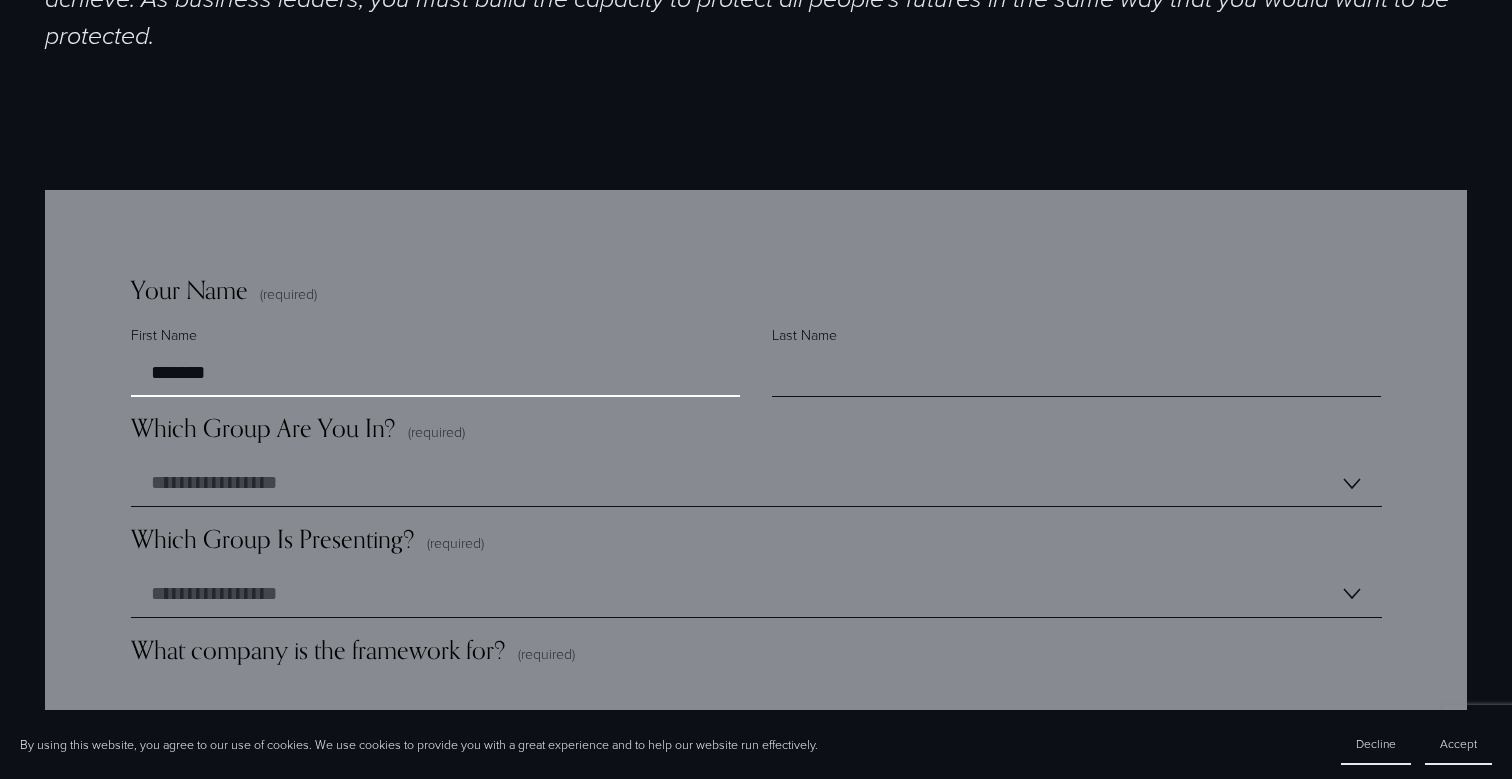 type on "*******" 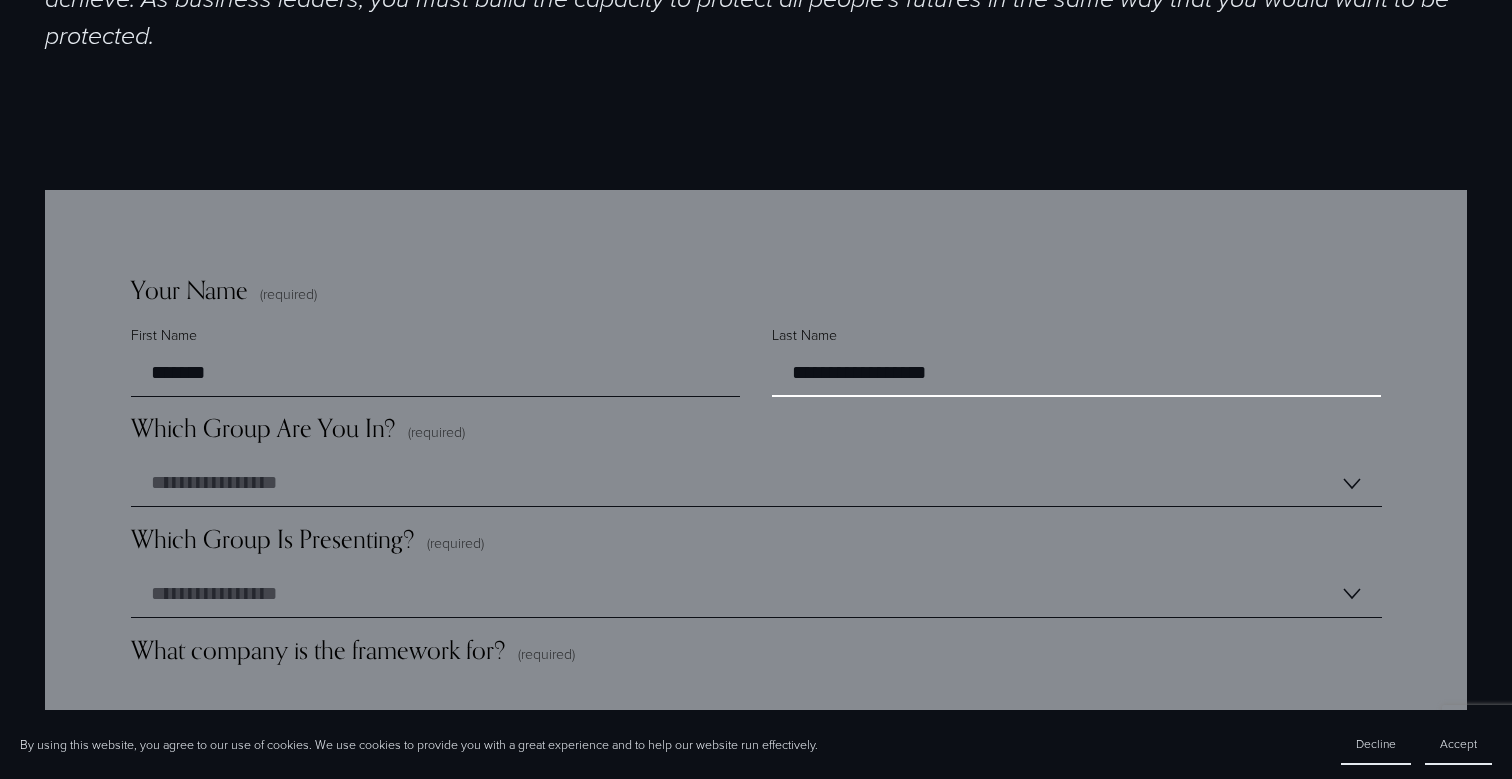 type on "**********" 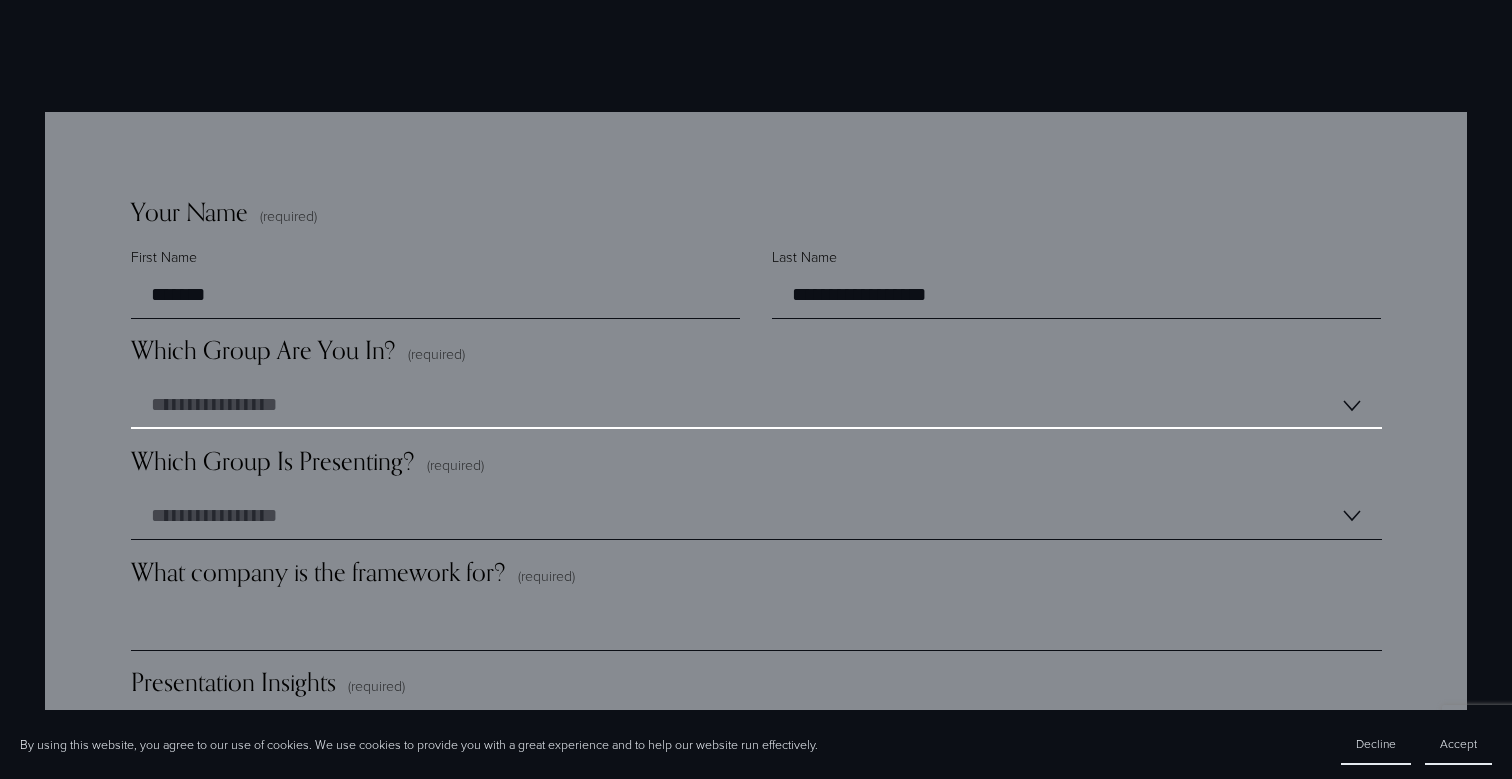 scroll, scrollTop: 1279, scrollLeft: 0, axis: vertical 